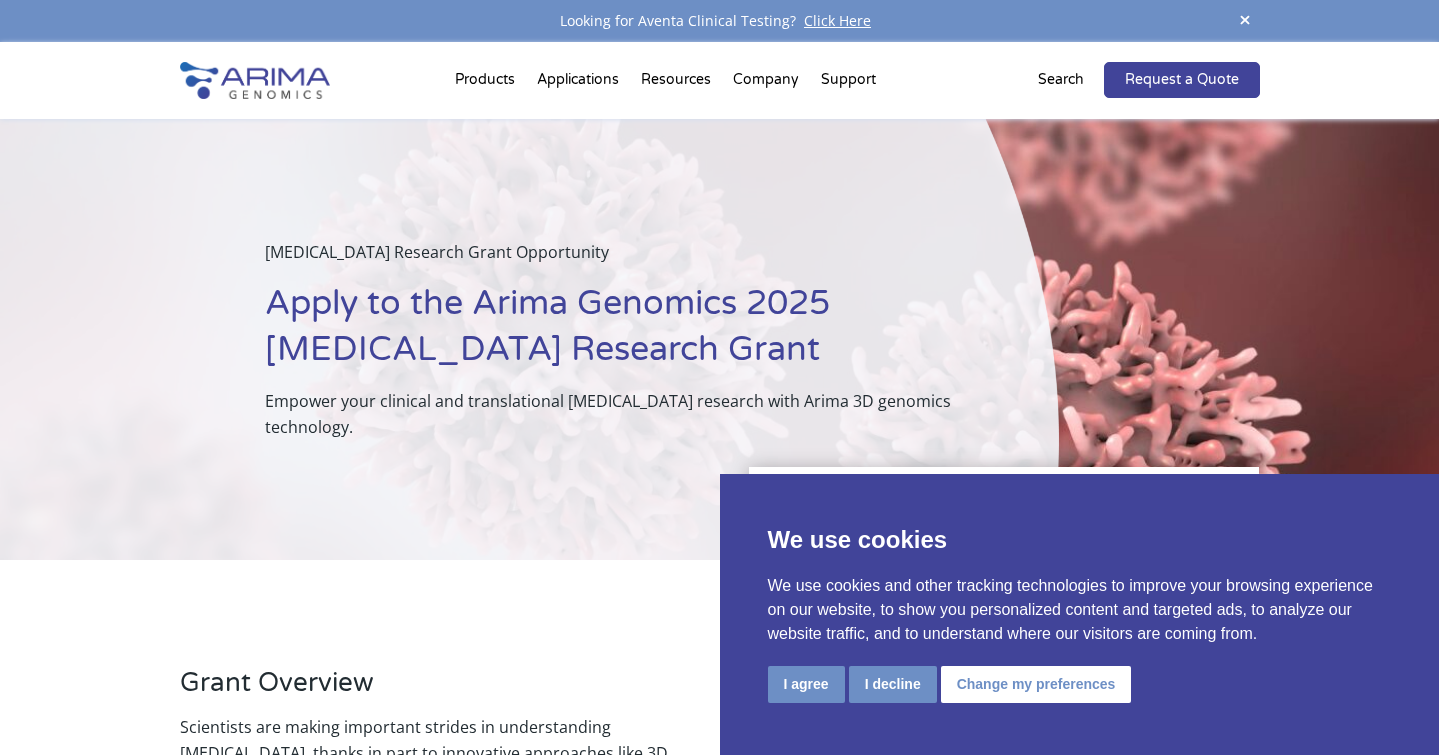 scroll, scrollTop: 0, scrollLeft: 0, axis: both 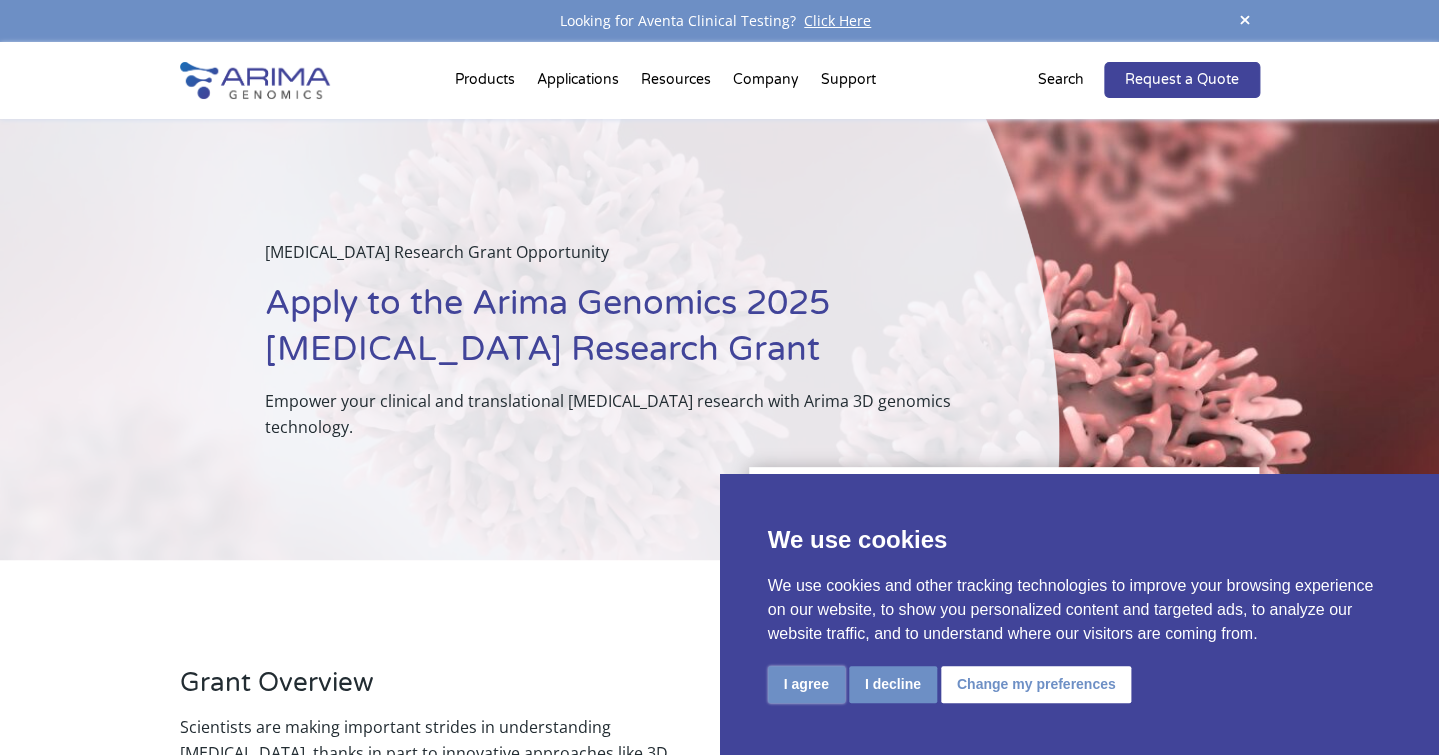 click on "I agree" at bounding box center (806, 684) 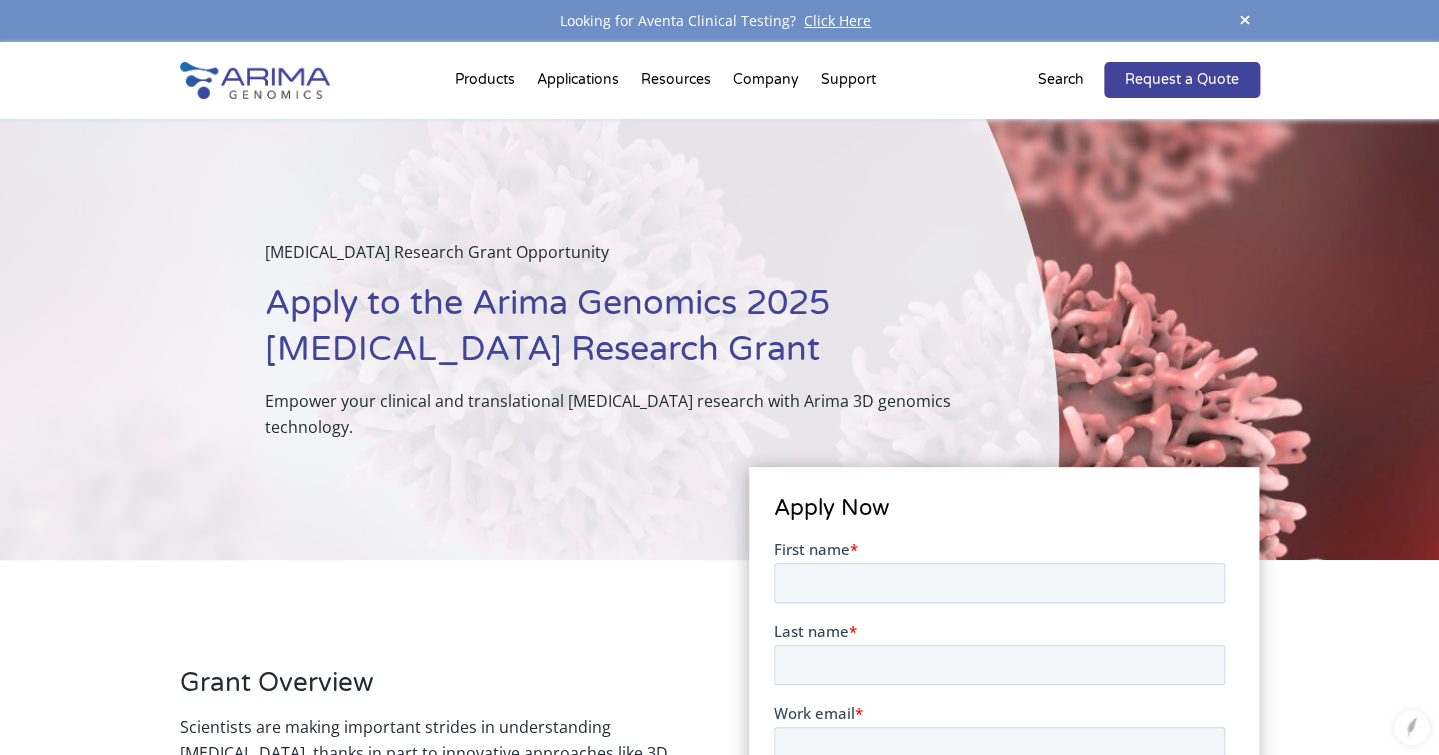 click on "Grant Overview Scientists are making important strides in understanding cancer, thanks in part to innovative approaches like 3D genomics. By exploring how the genome is organized in three dimensions, researchers are gaining fresh insights into the genetic and epigenetic changes that underlie cancer development and progression. Our goal is to support scientists as they translate fundamental discoveries into practical clinical applications. We invite visionary scientists to submit their proposals to make a meaningful impact in cancer research! Learn more about cancer research using 3D genomics . Grant Value:  Up to $10,000 worth of kits and services tailored to the researcher’s needs, in addition to technical support throughout the project. Eligibility:  Applications from researchers across all career stages are encouraged. Those new to 3D genomics as well as experts are invited to apply. Research Focus Areas We invite proposals that ambitiously tackle challenges within these key areas: Cancer Mechanisms:" at bounding box center (719, 1417) 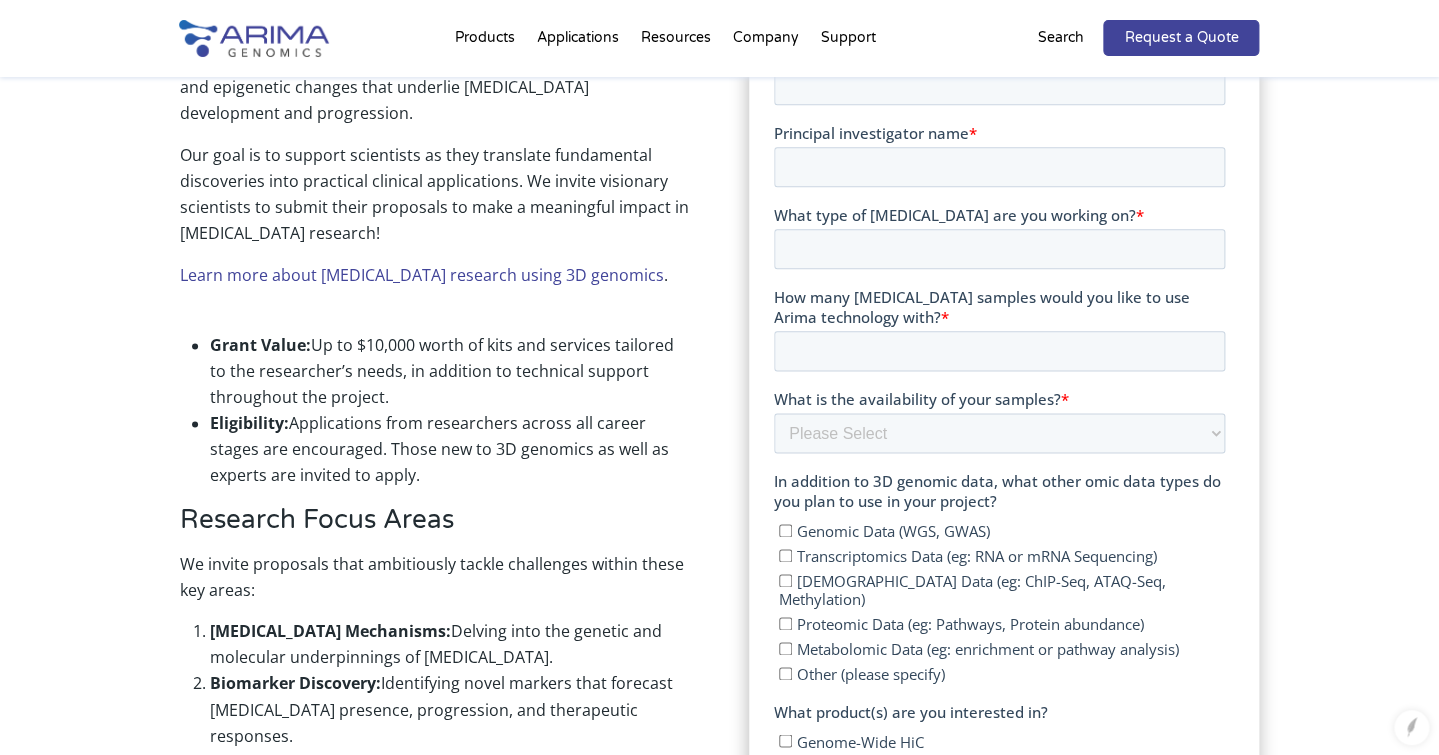 scroll, scrollTop: 760, scrollLeft: 0, axis: vertical 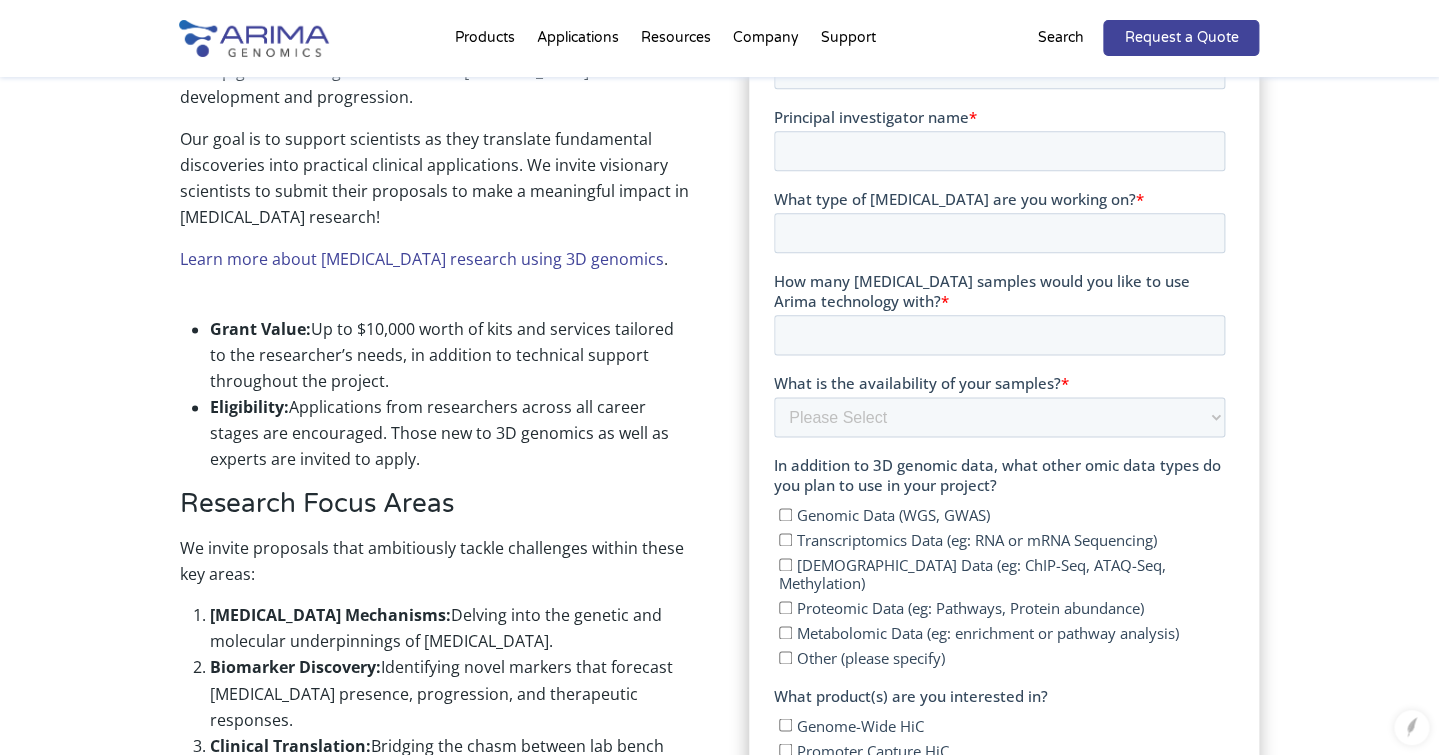 click on "Metabolomic Data (eg: enrichment or pathway analysis)" at bounding box center (785, 632) 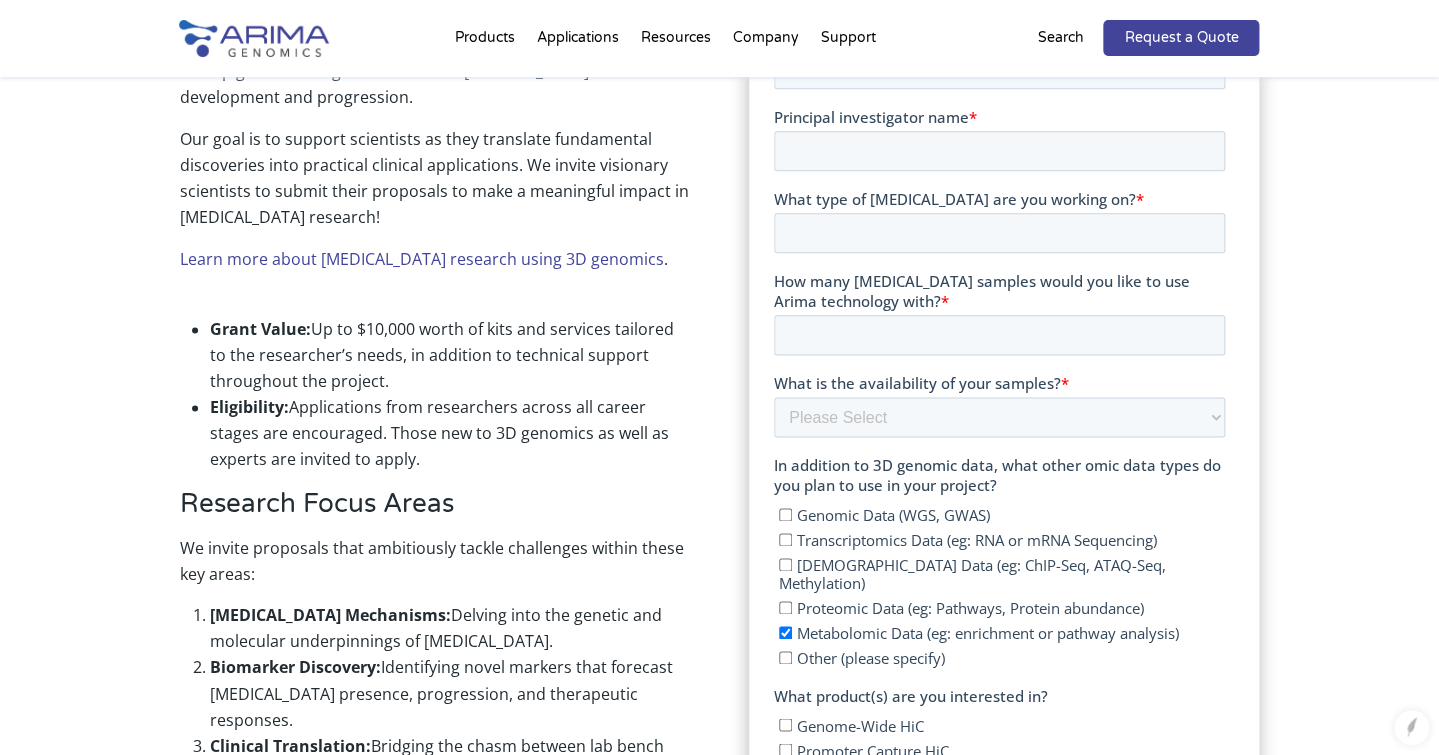 click on "Epigenomic Data (eg: ChIP-Seq, ATAQ-Seq, Methylation)" at bounding box center [785, 564] 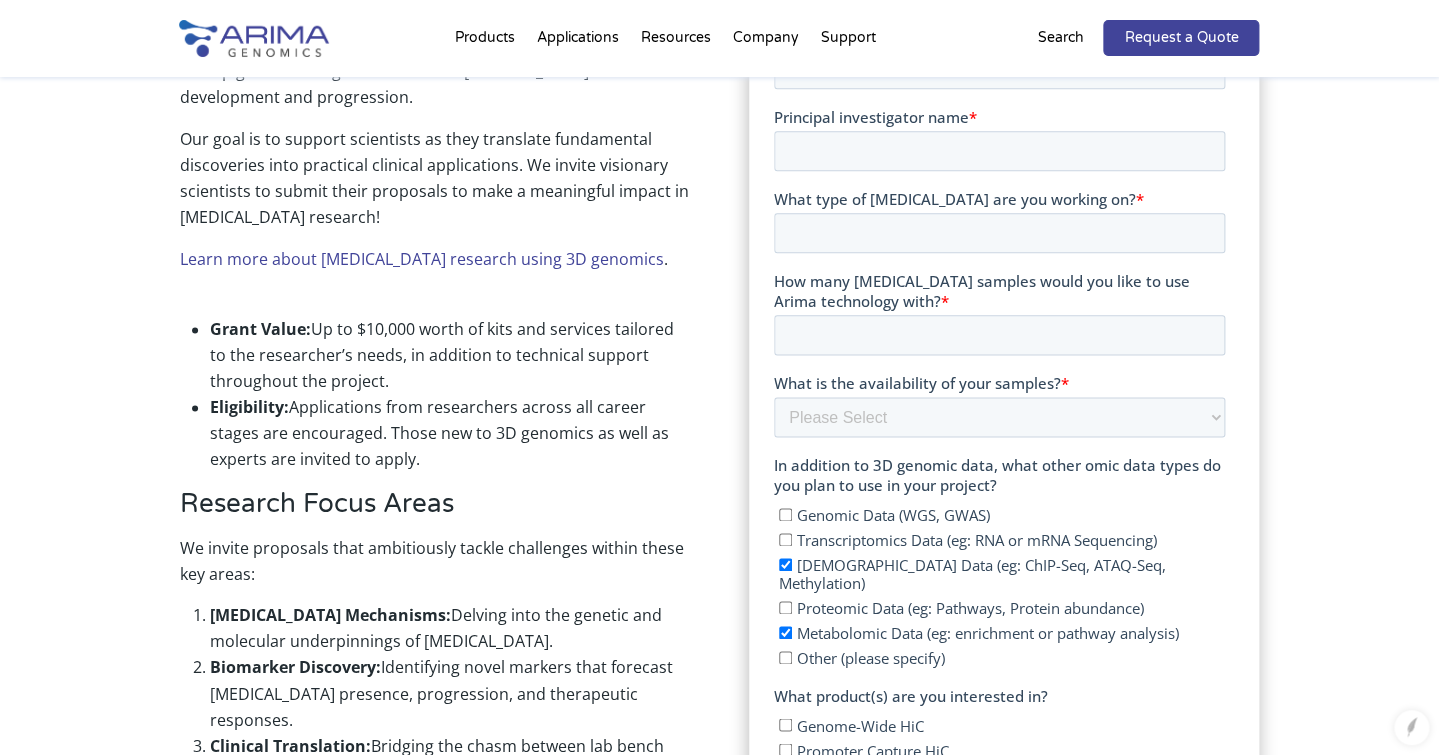 checkbox on "true" 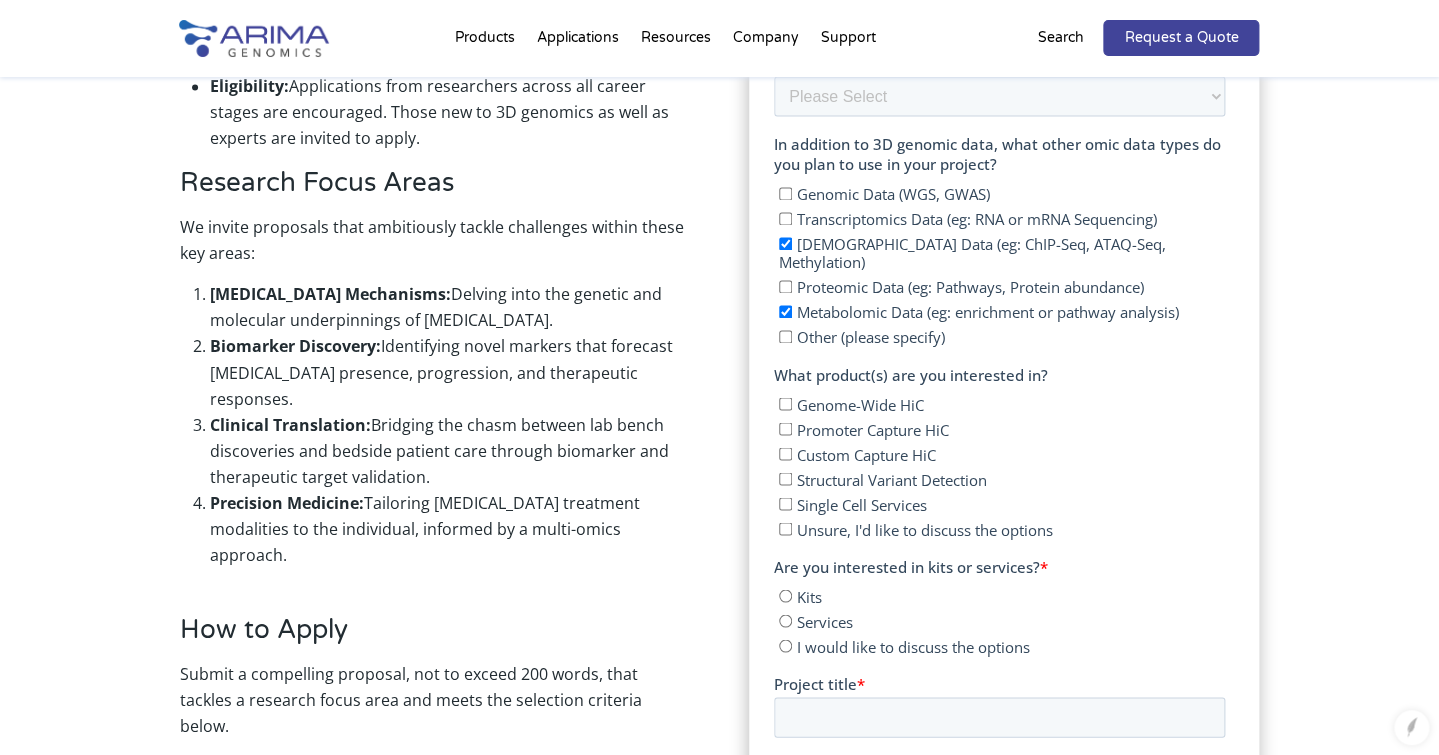 scroll, scrollTop: 1082, scrollLeft: 0, axis: vertical 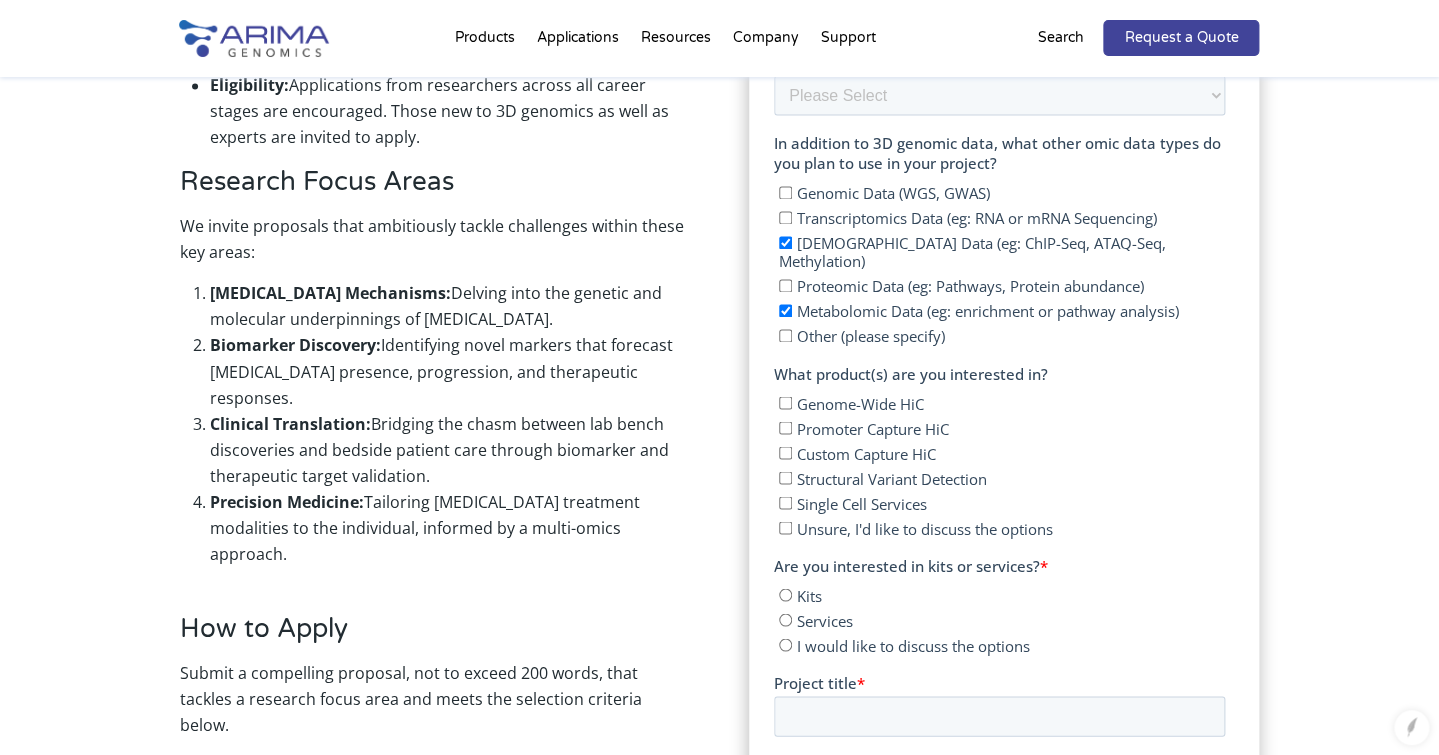 click on "I would like to discuss the options" at bounding box center (785, 644) 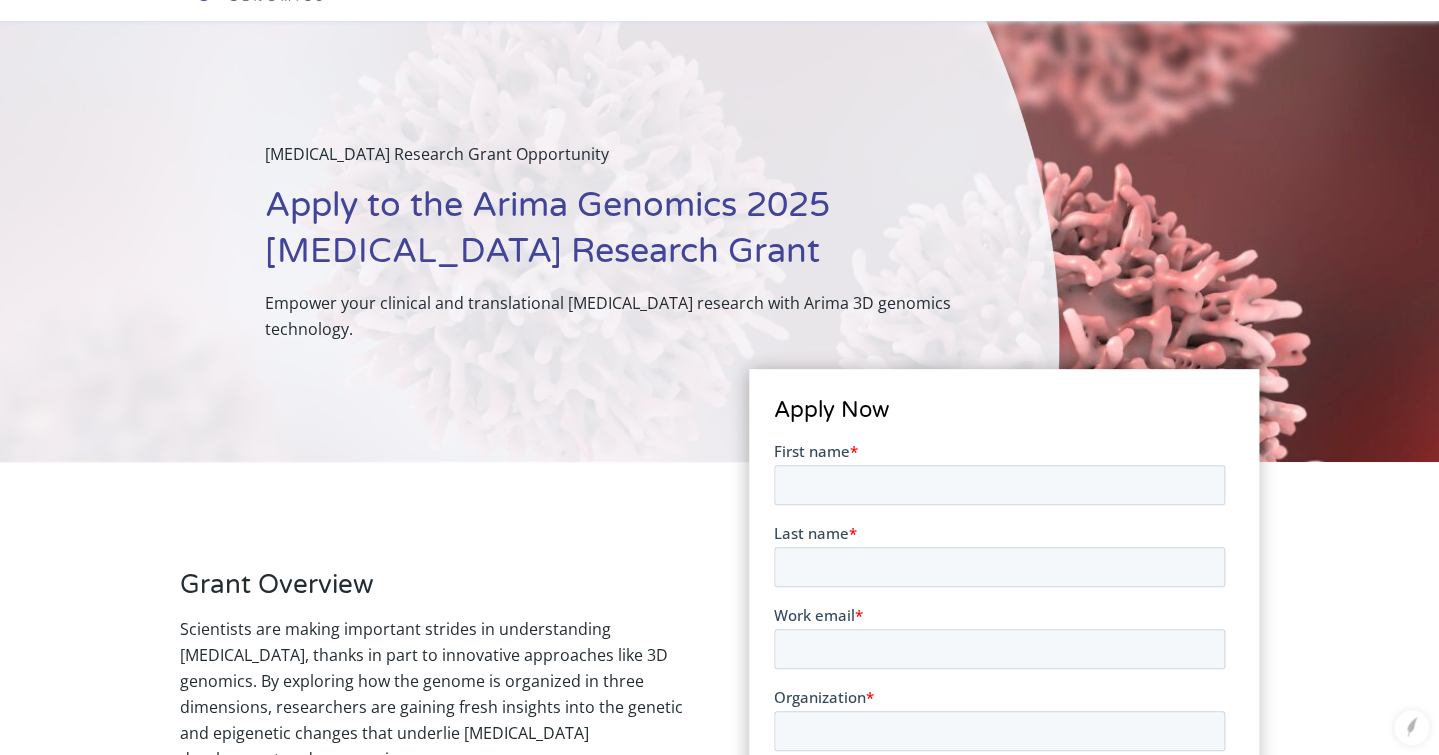 scroll, scrollTop: 0, scrollLeft: 0, axis: both 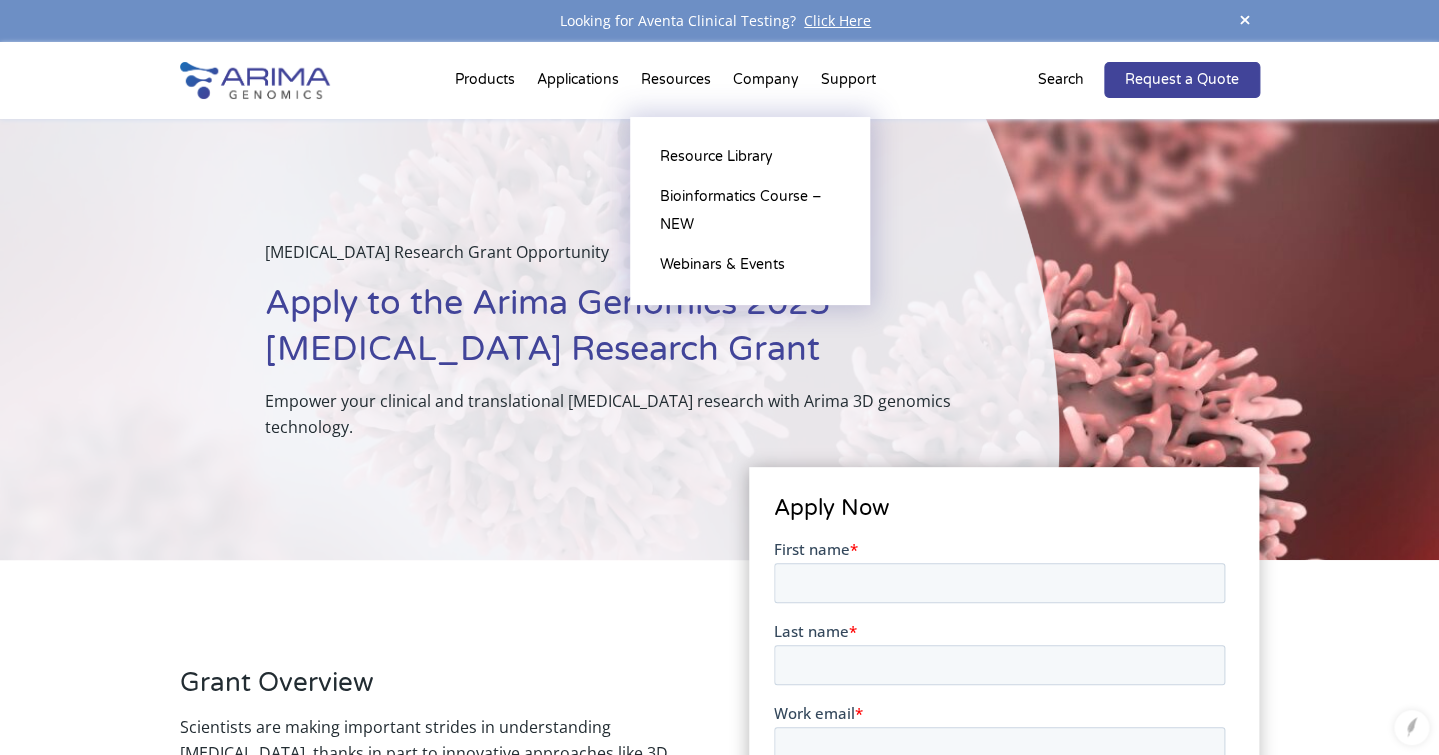 click on "Resources Resource Library Documentation Publications Literature Videos Blog Bioinformatics Course – NEW Webinars & Events" at bounding box center [676, 84] 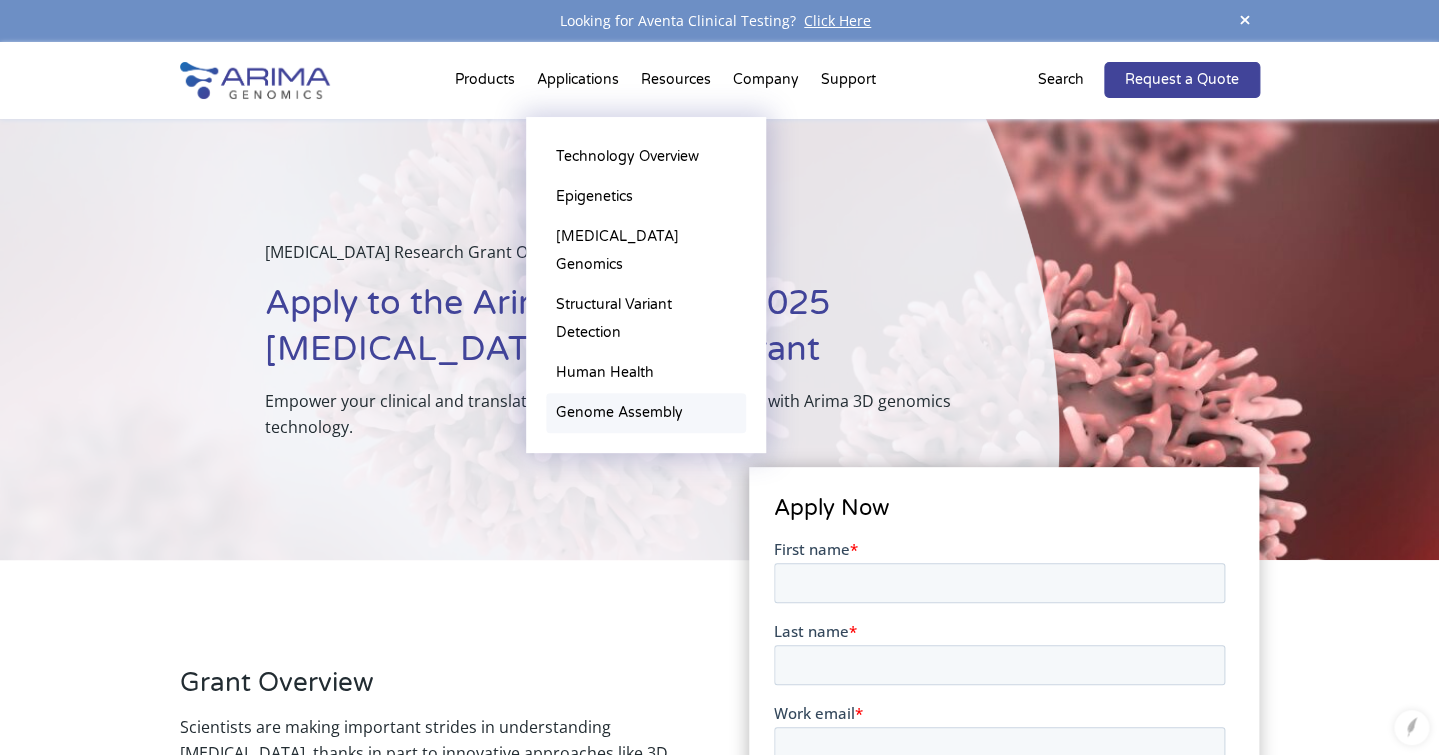 click on "Genome Assembly" at bounding box center (646, 413) 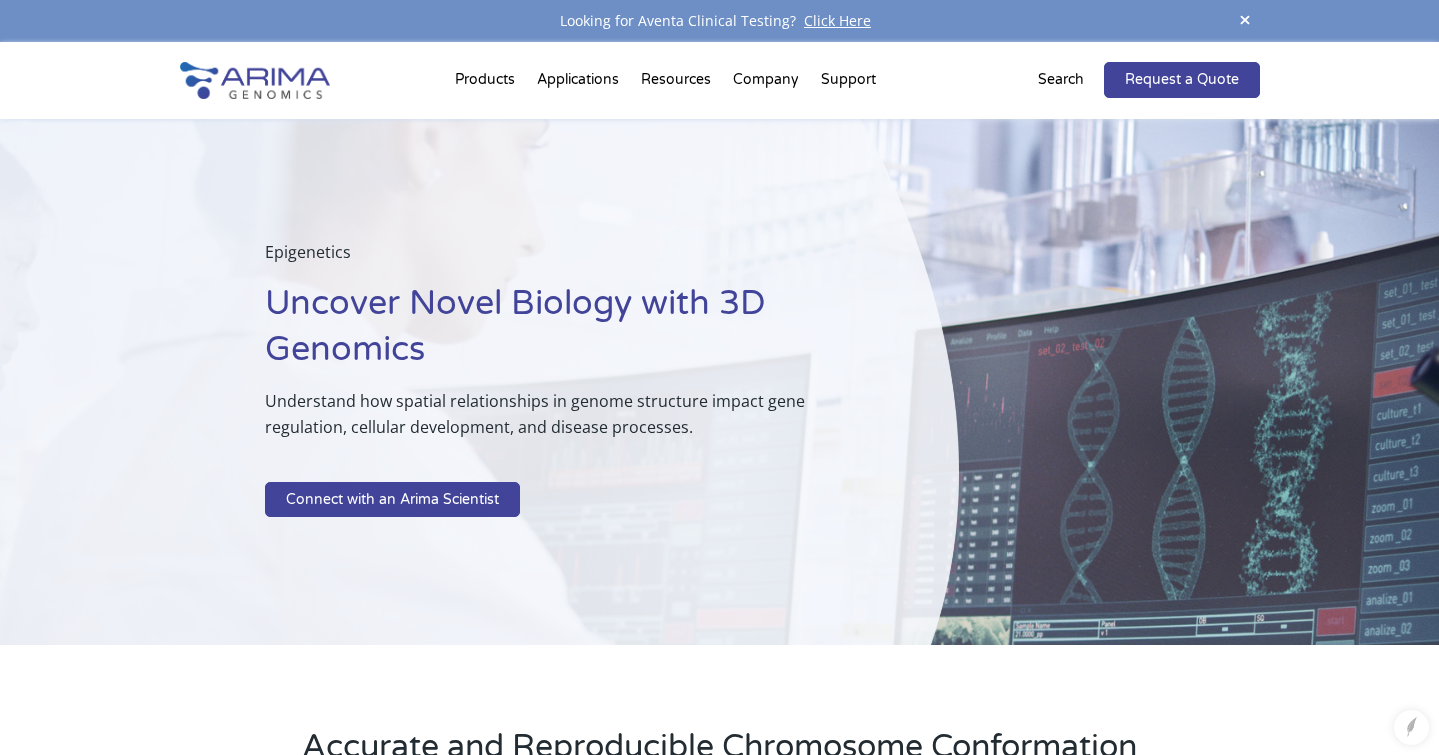 scroll, scrollTop: 0, scrollLeft: 0, axis: both 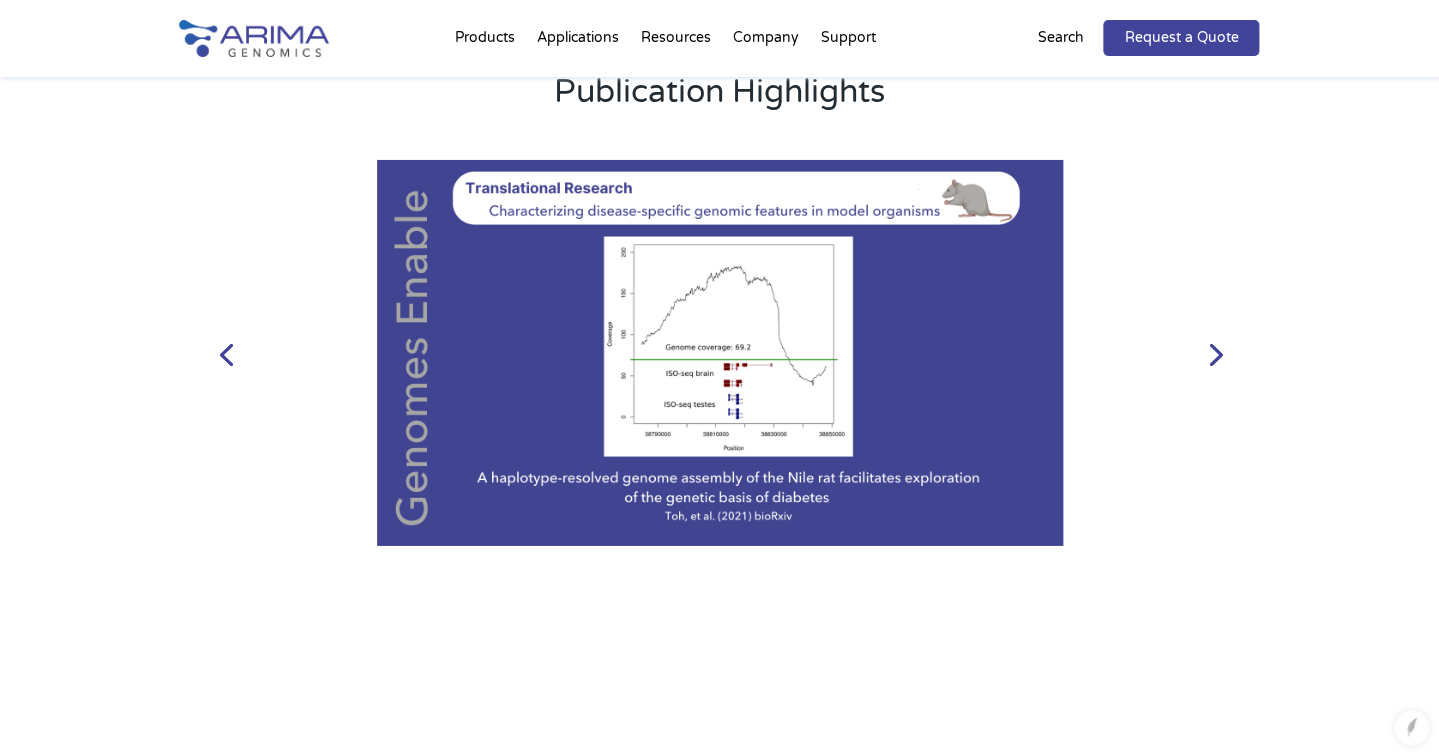 click on "Next" at bounding box center [1214, 353] 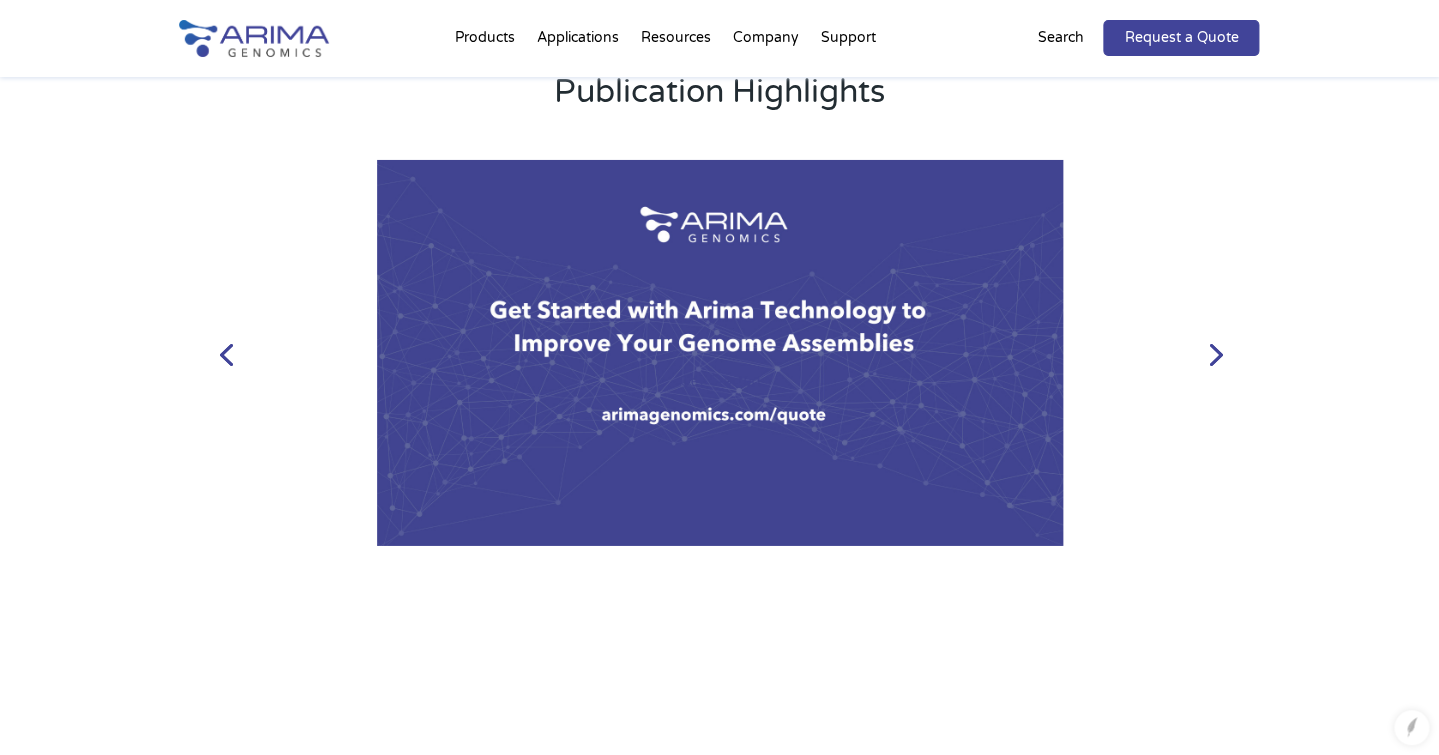 click on "Next" at bounding box center [1214, 353] 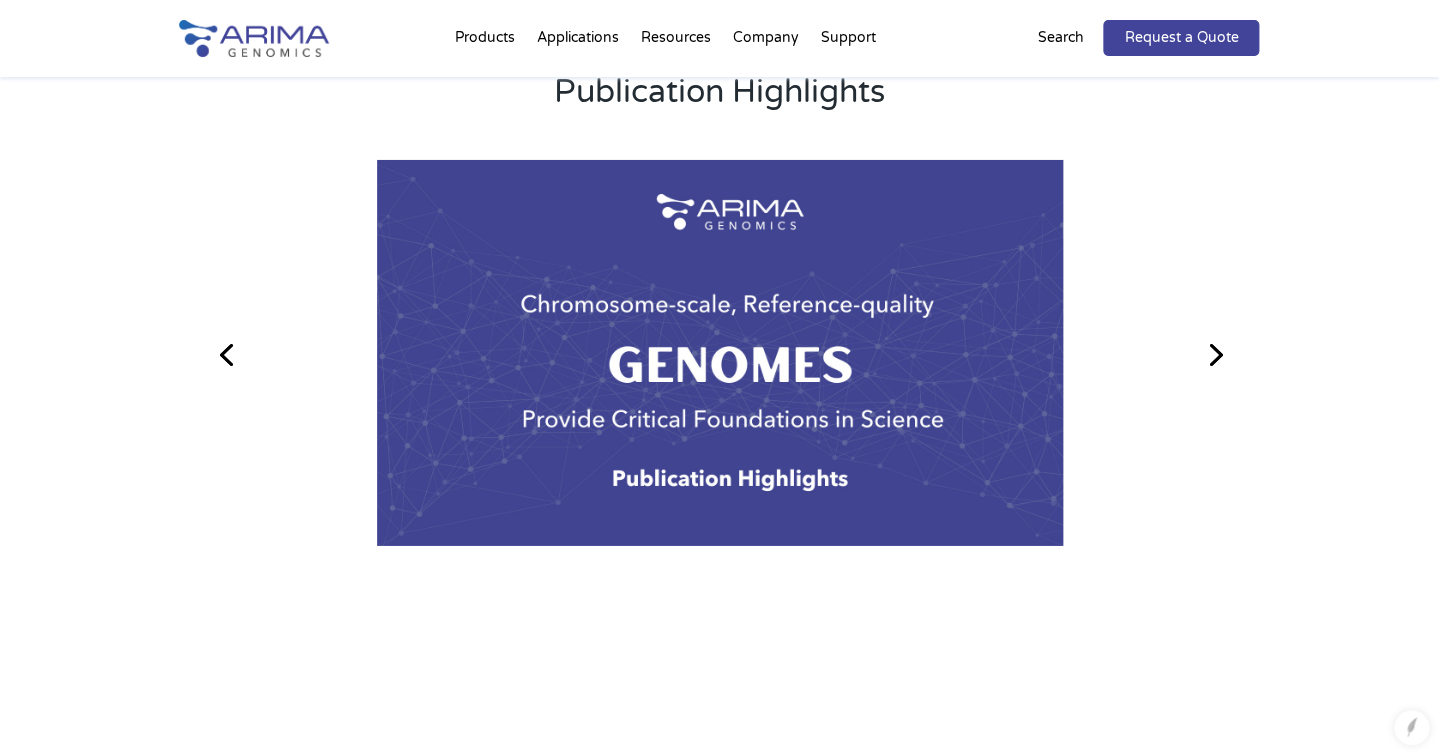 click on "Next" at bounding box center (1214, 353) 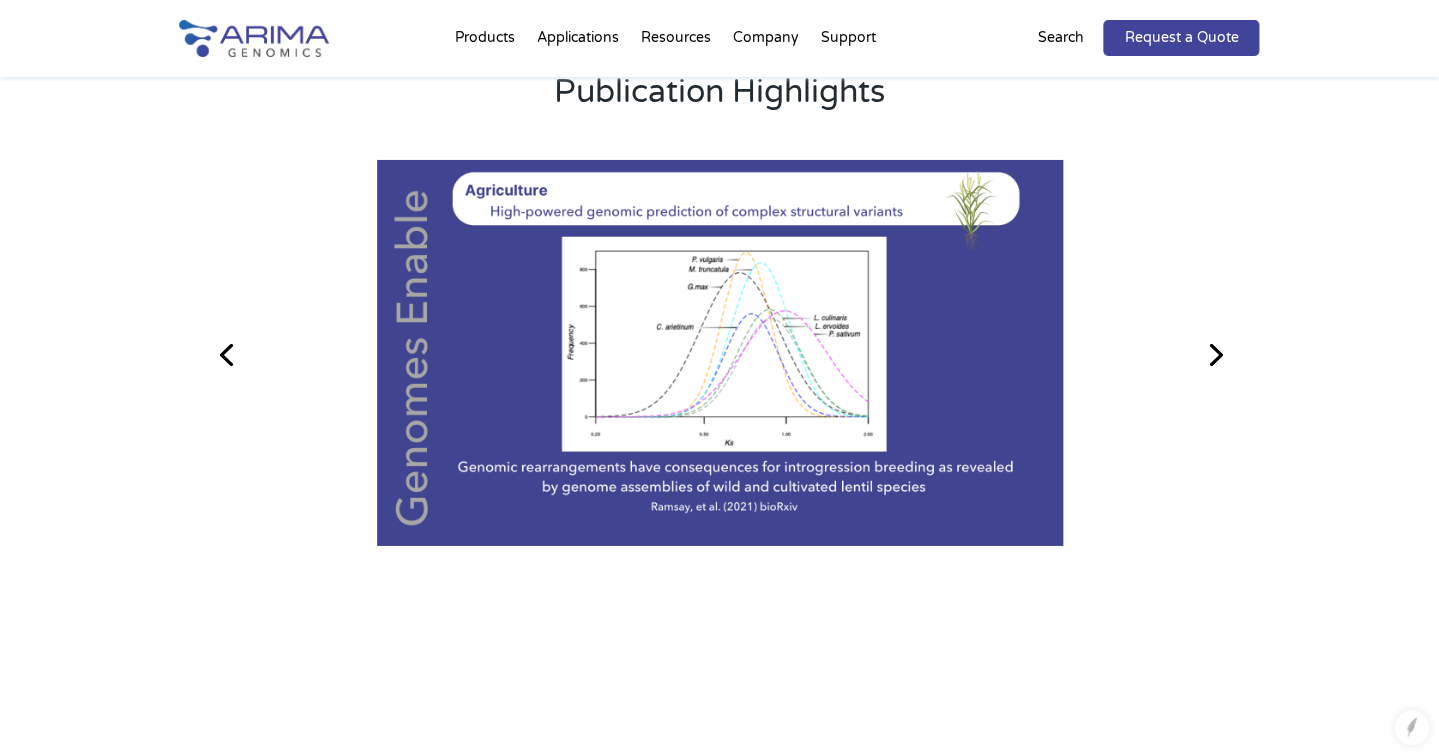 click on "Next" at bounding box center [1214, 353] 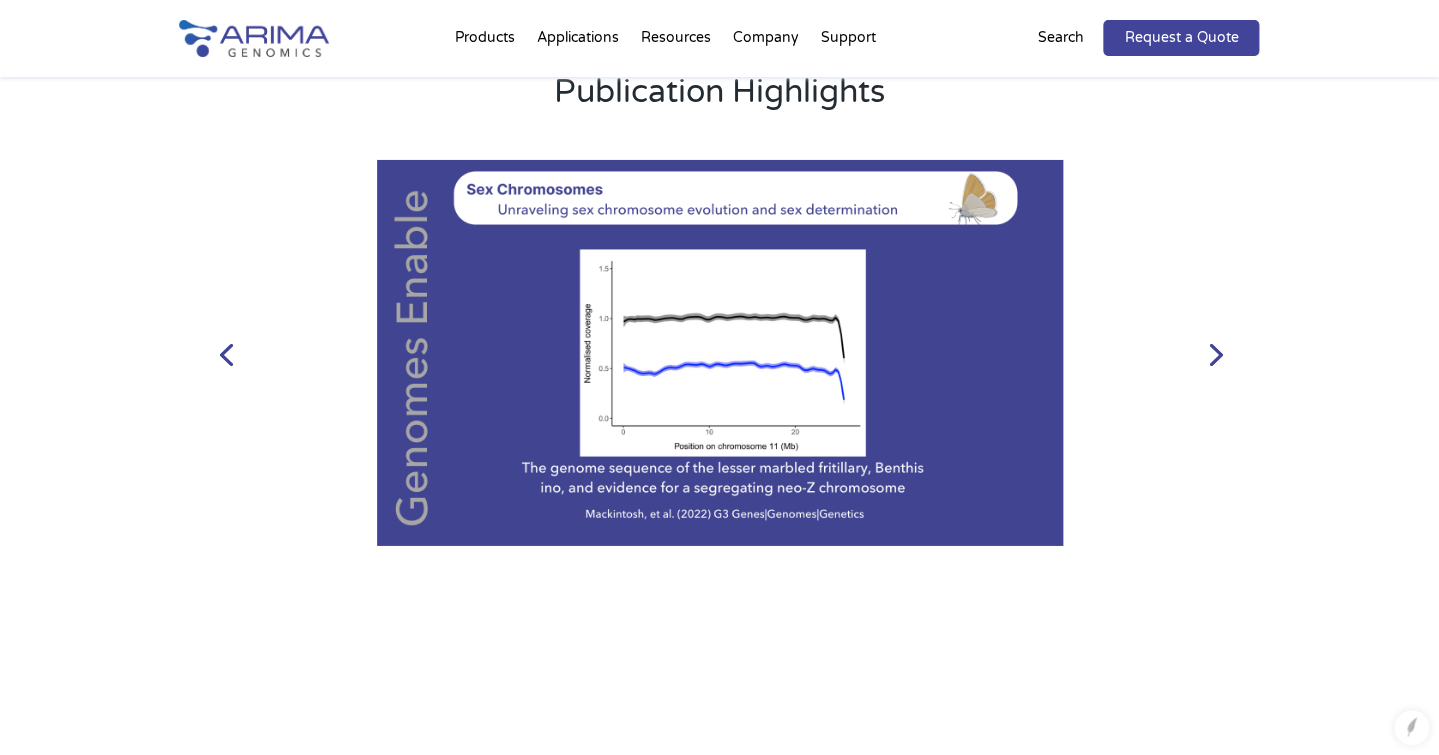 click on "Next" at bounding box center [1214, 353] 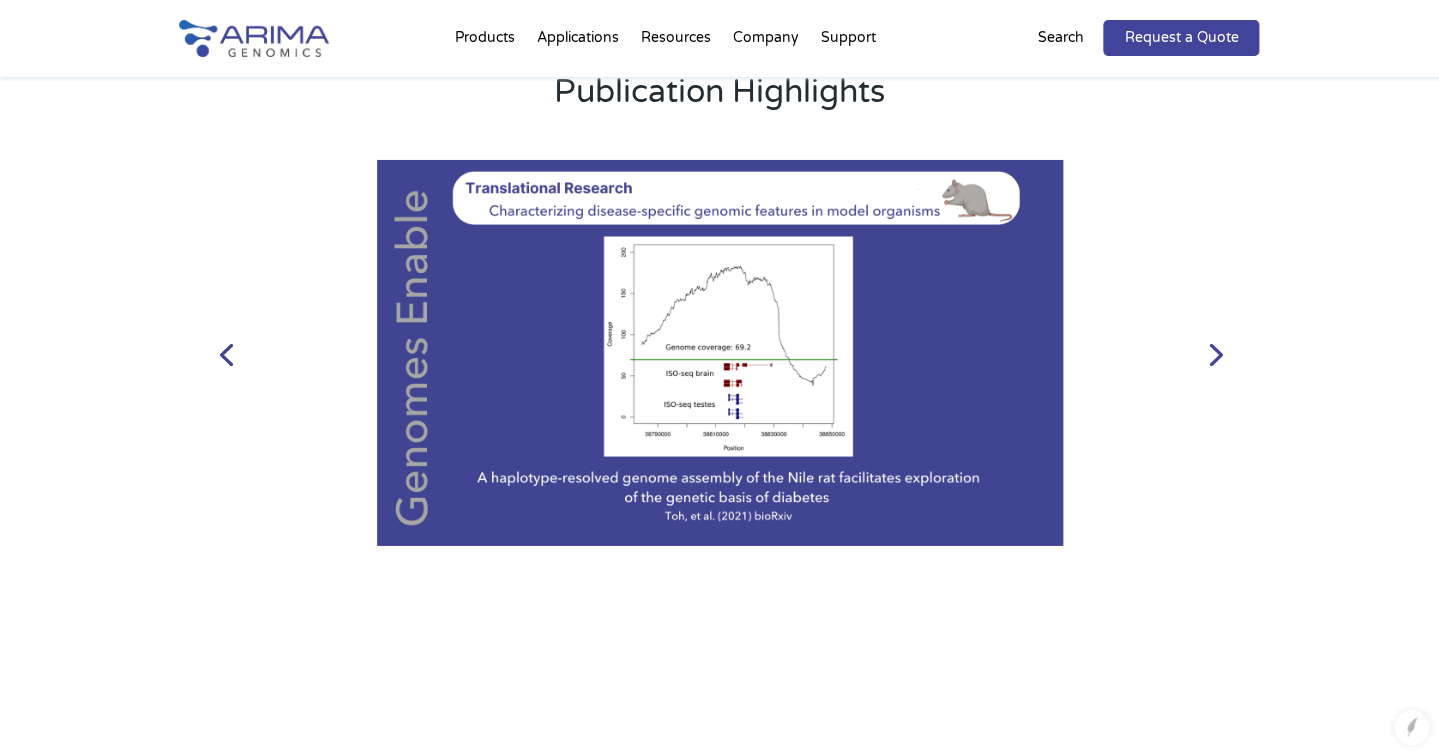 click on "Next" at bounding box center (1214, 353) 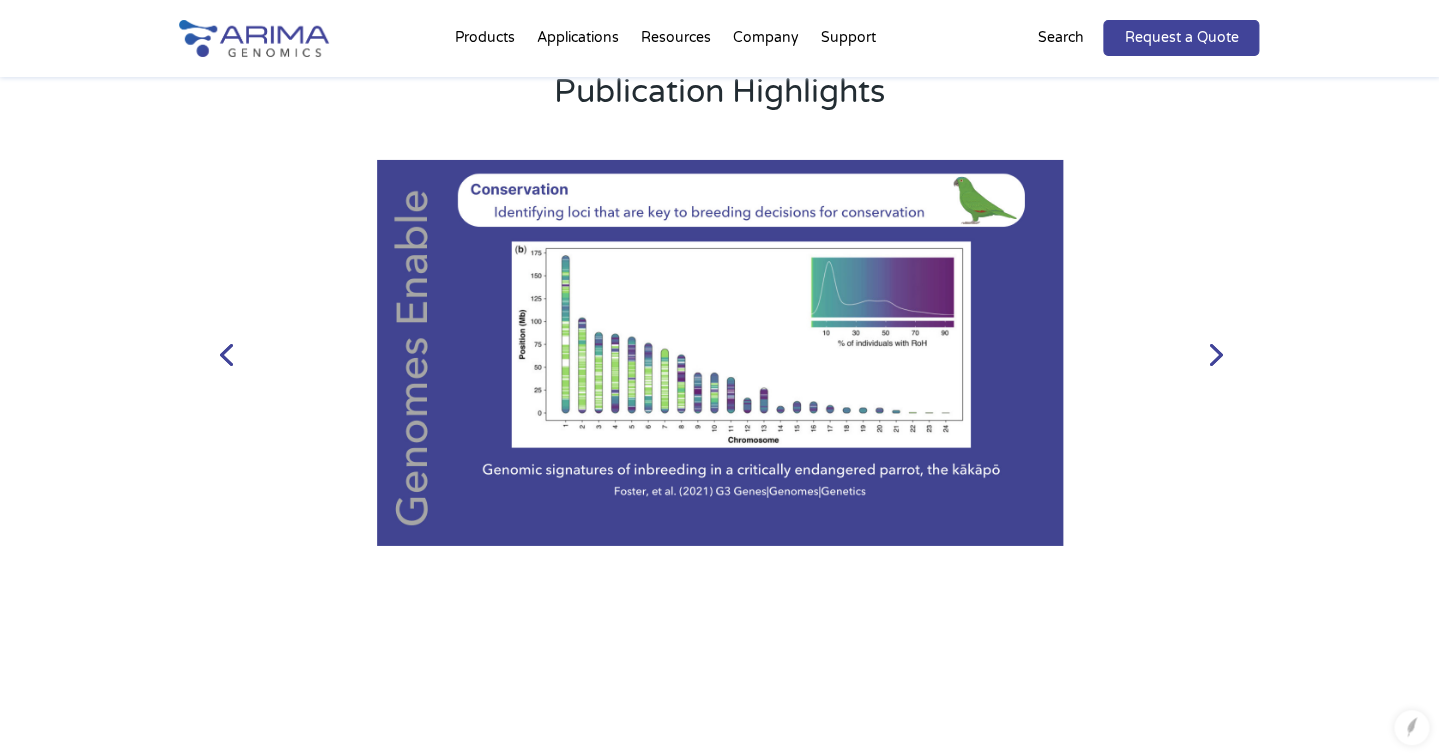 click on "Next" at bounding box center [1214, 353] 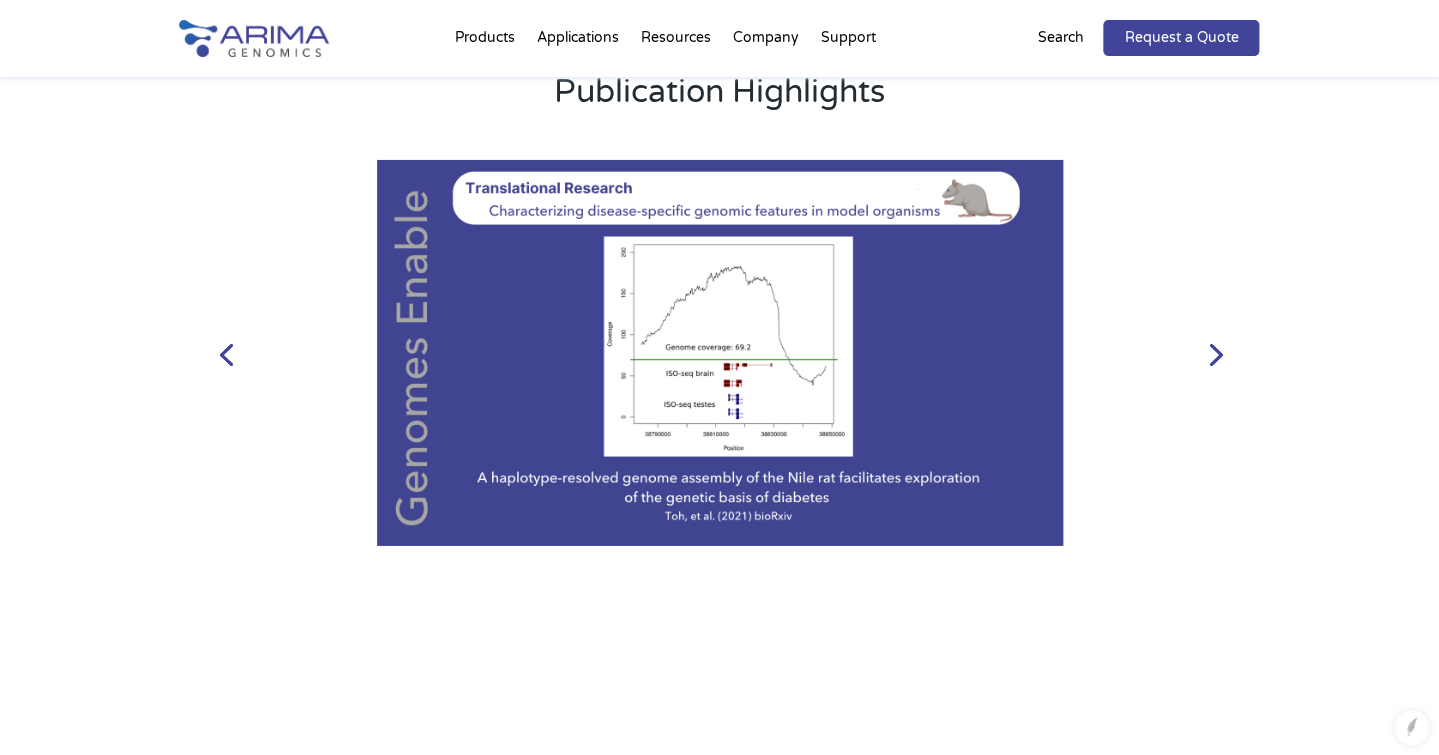 click on "Next" at bounding box center [1214, 353] 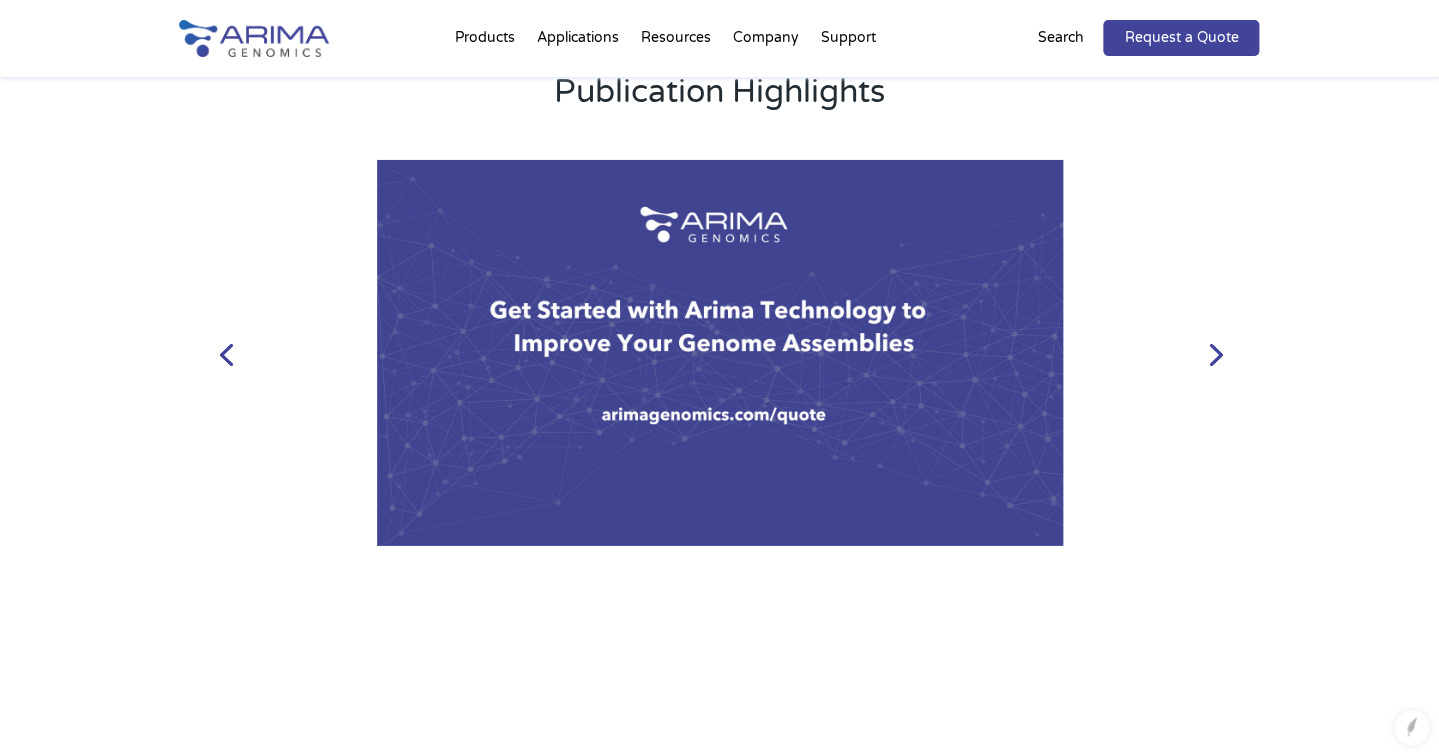 click on "Next" at bounding box center (1214, 353) 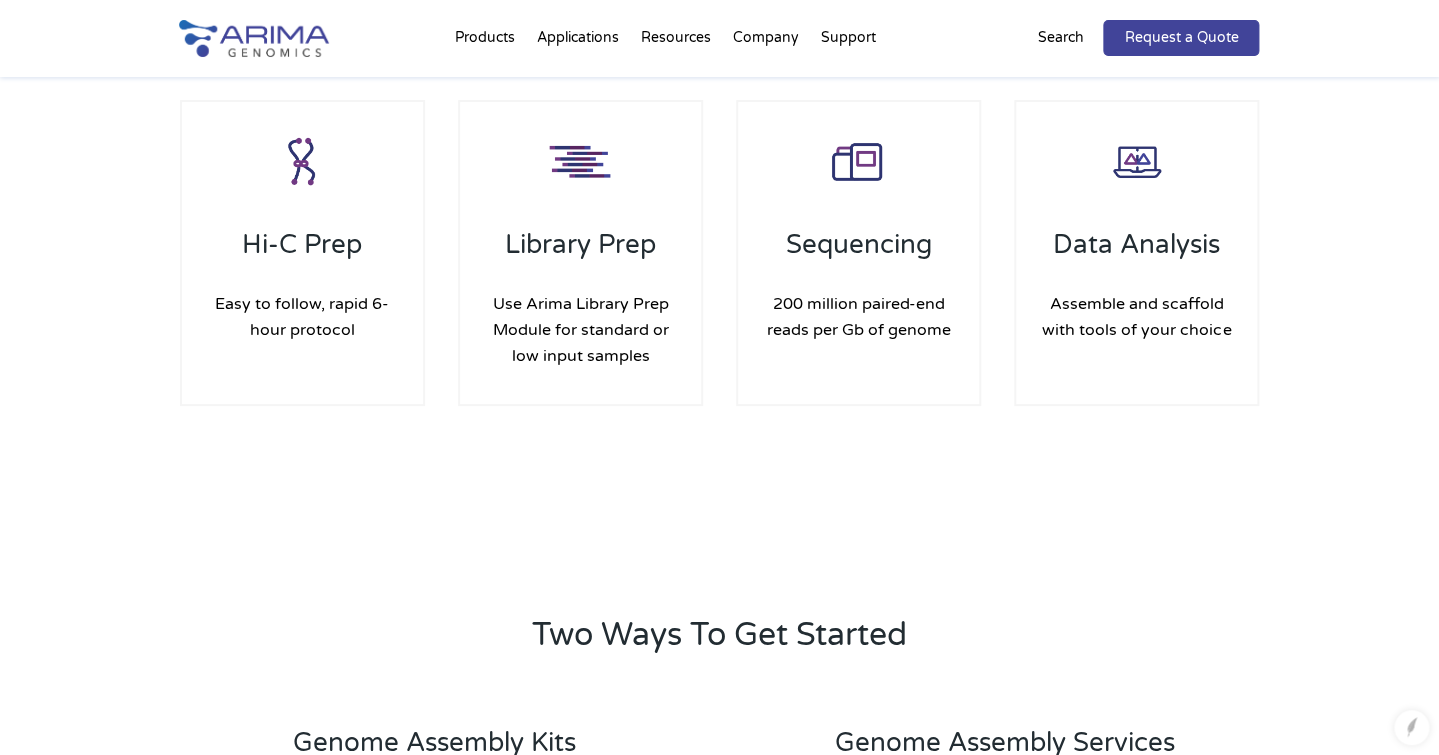 scroll, scrollTop: 2907, scrollLeft: 0, axis: vertical 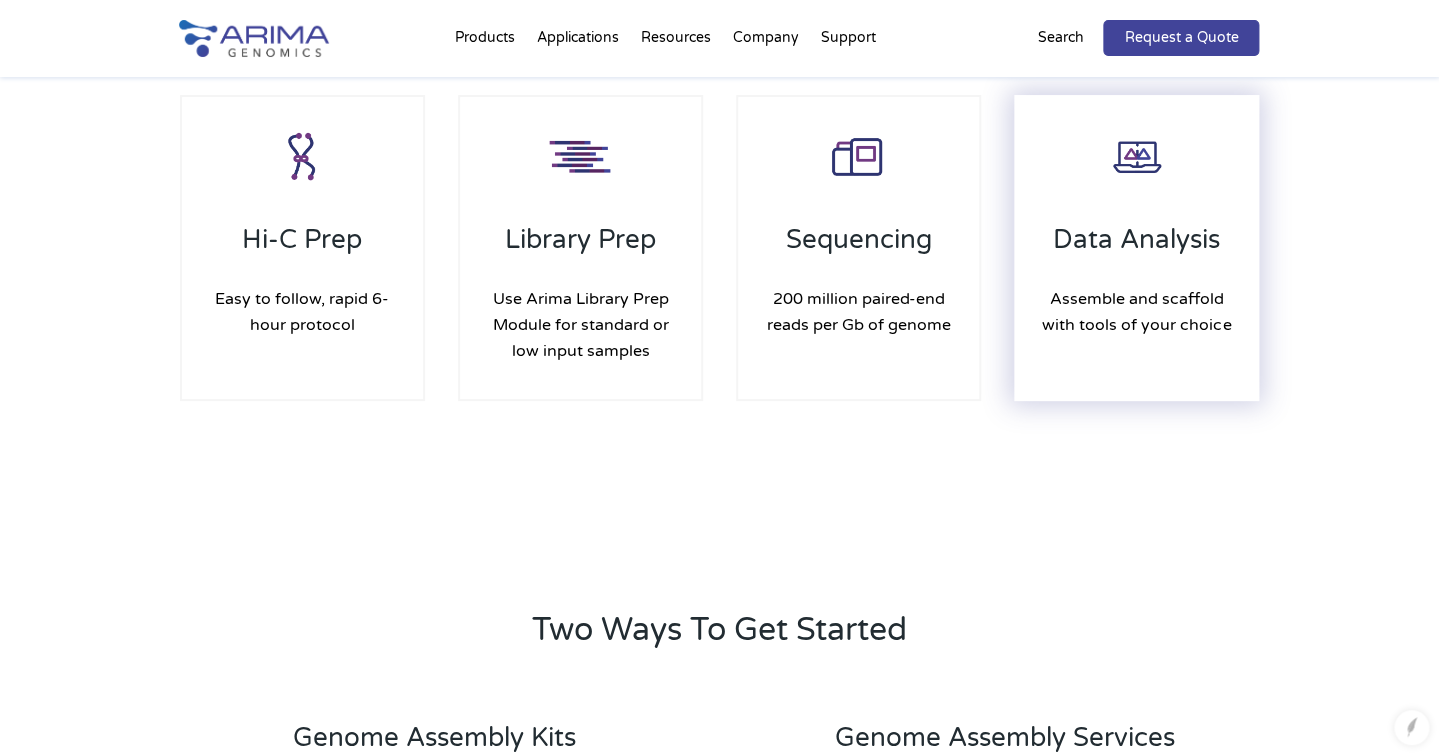 click on "Data Analysis Assemble and scaffold with tools of your choice" at bounding box center [1137, 248] 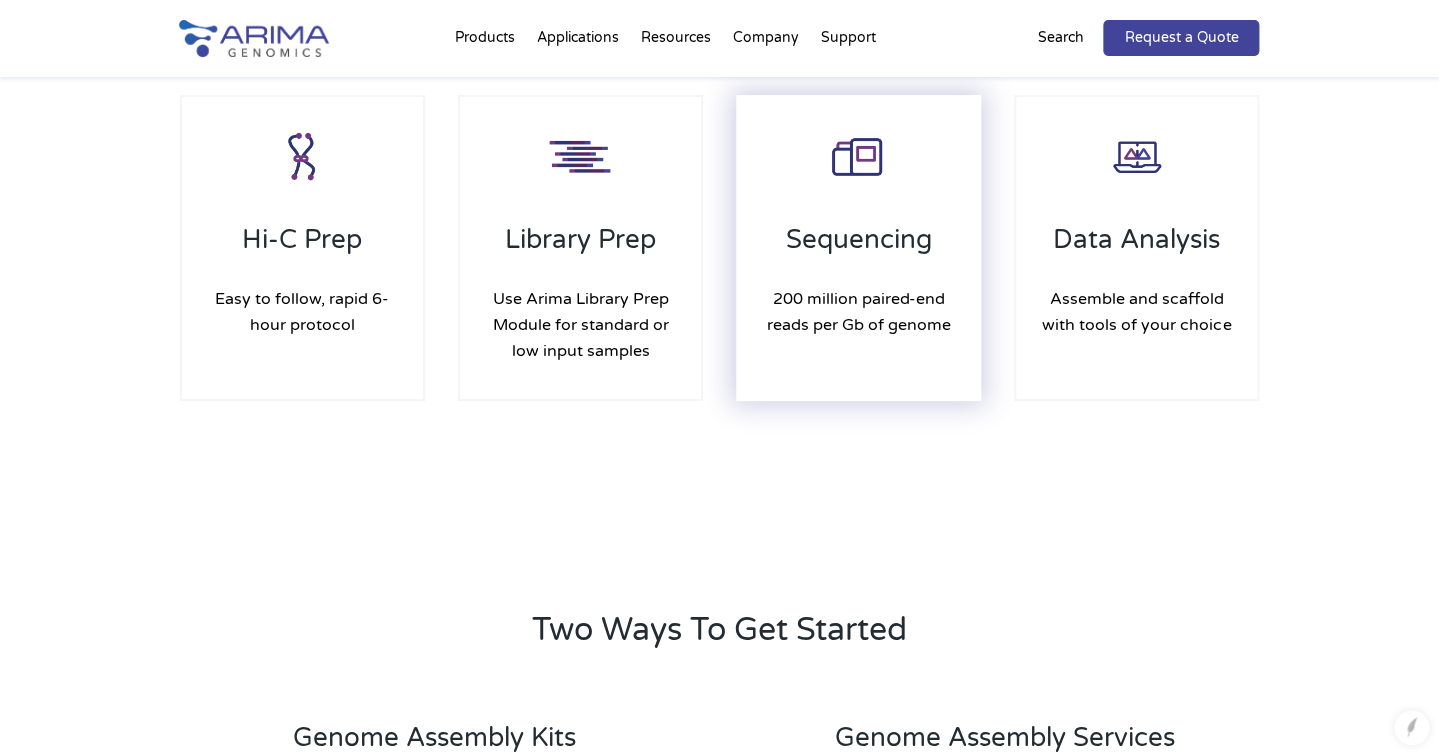 click at bounding box center (858, 157) 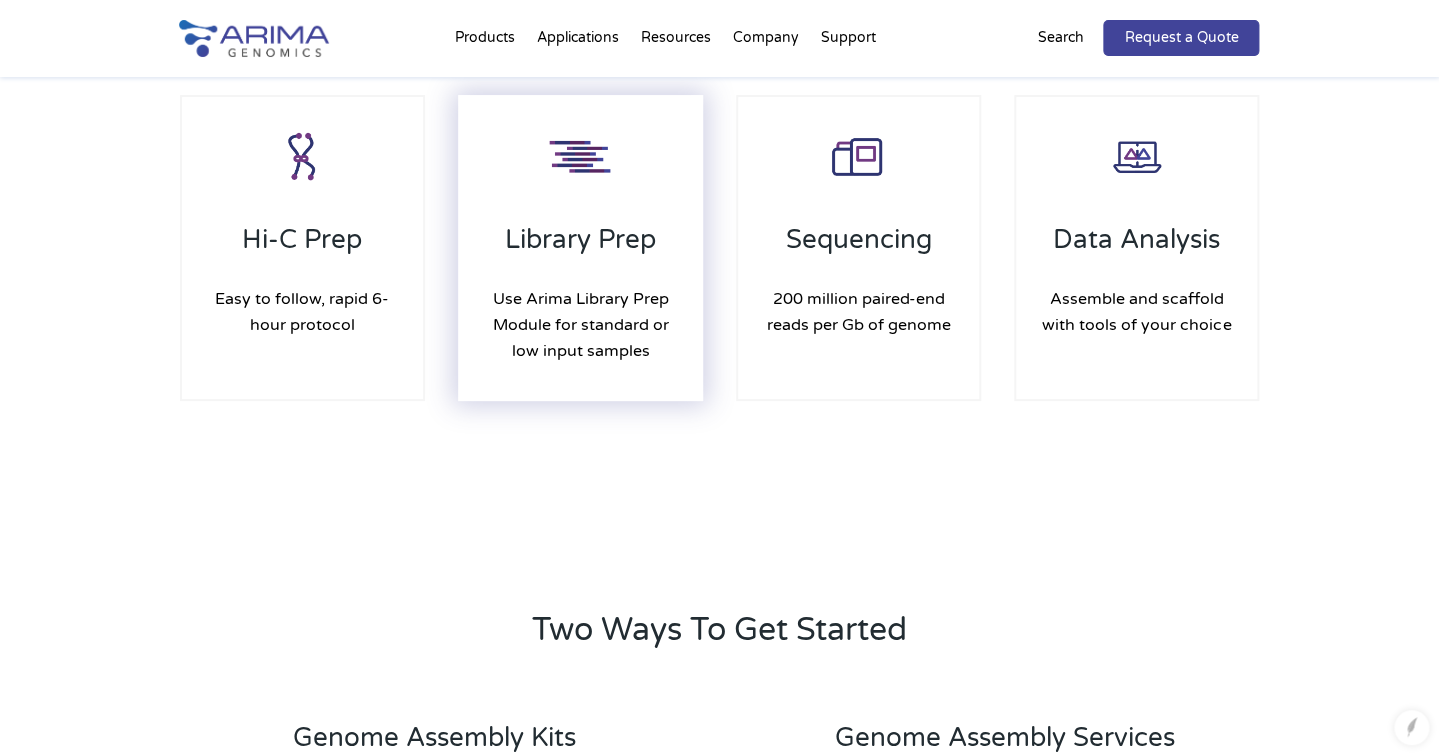 click on "Library Prep Use Arima Library Prep Module for standard or low input samples" at bounding box center [581, 248] 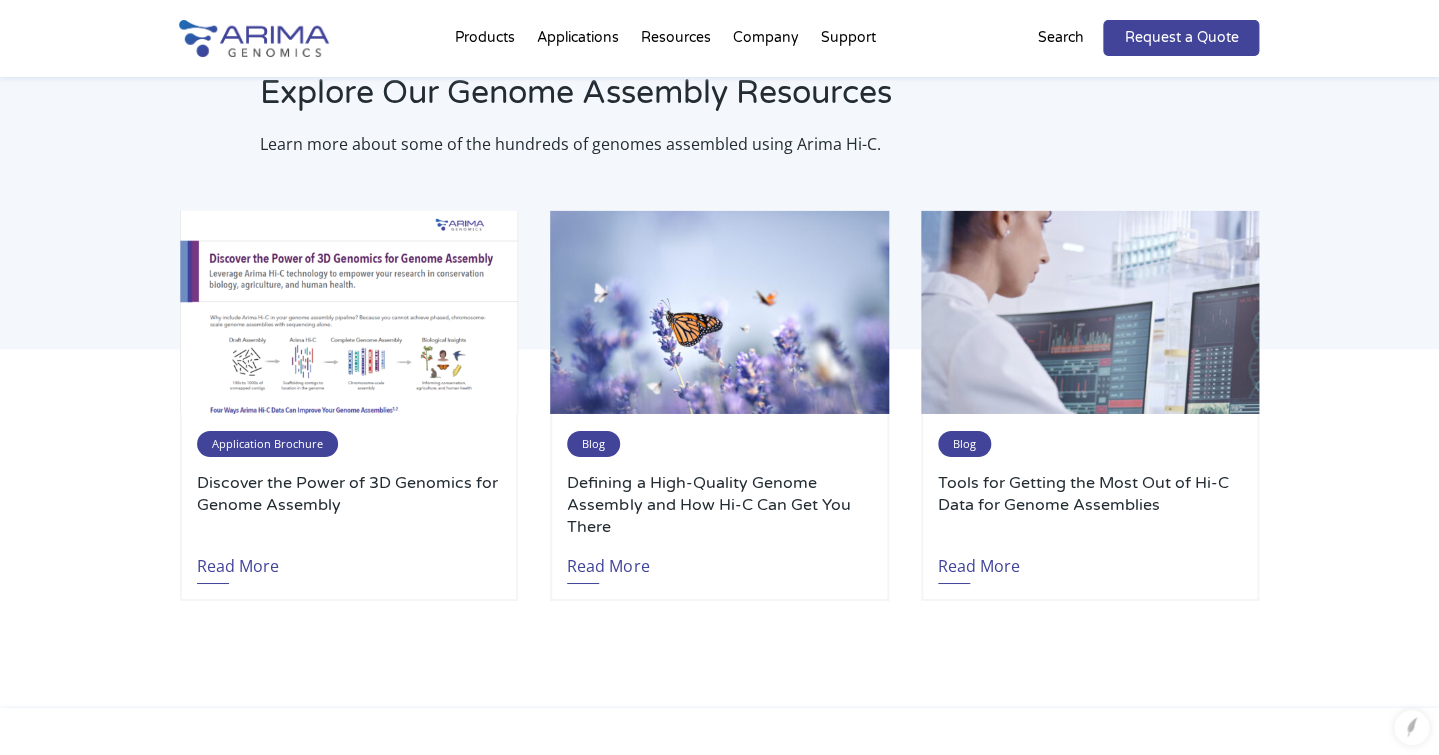 scroll, scrollTop: 5237, scrollLeft: 0, axis: vertical 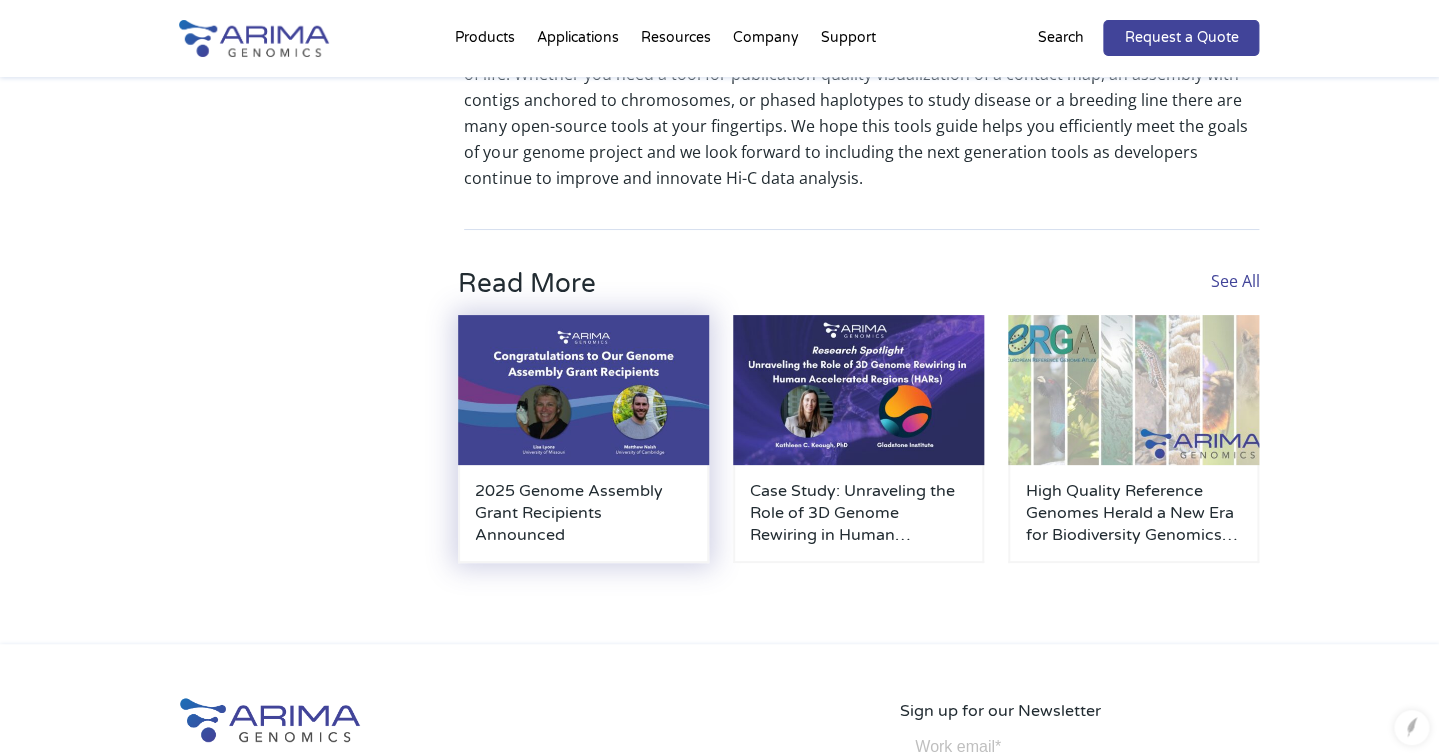 click on "2025 Genome Assembly Grant Recipients Announced" at bounding box center [583, 513] 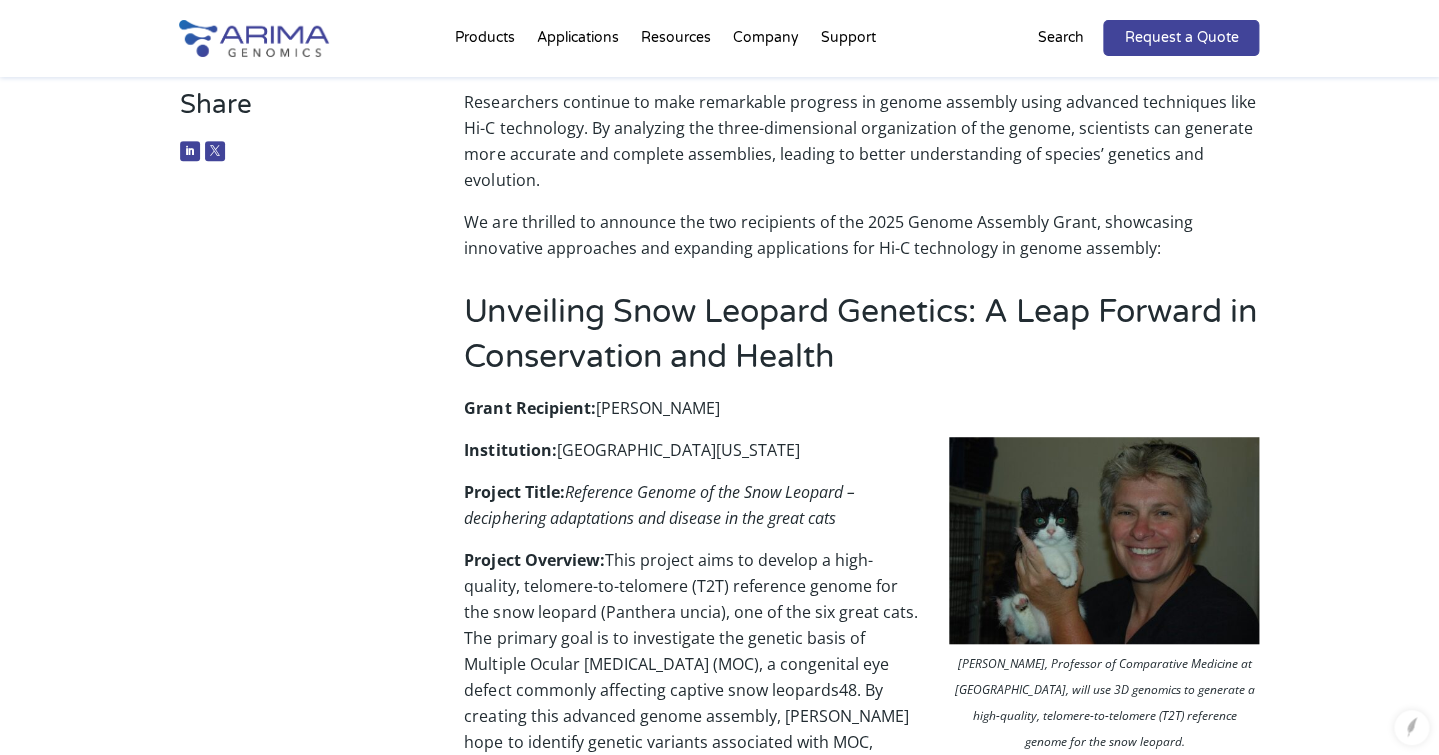 scroll, scrollTop: 212, scrollLeft: 0, axis: vertical 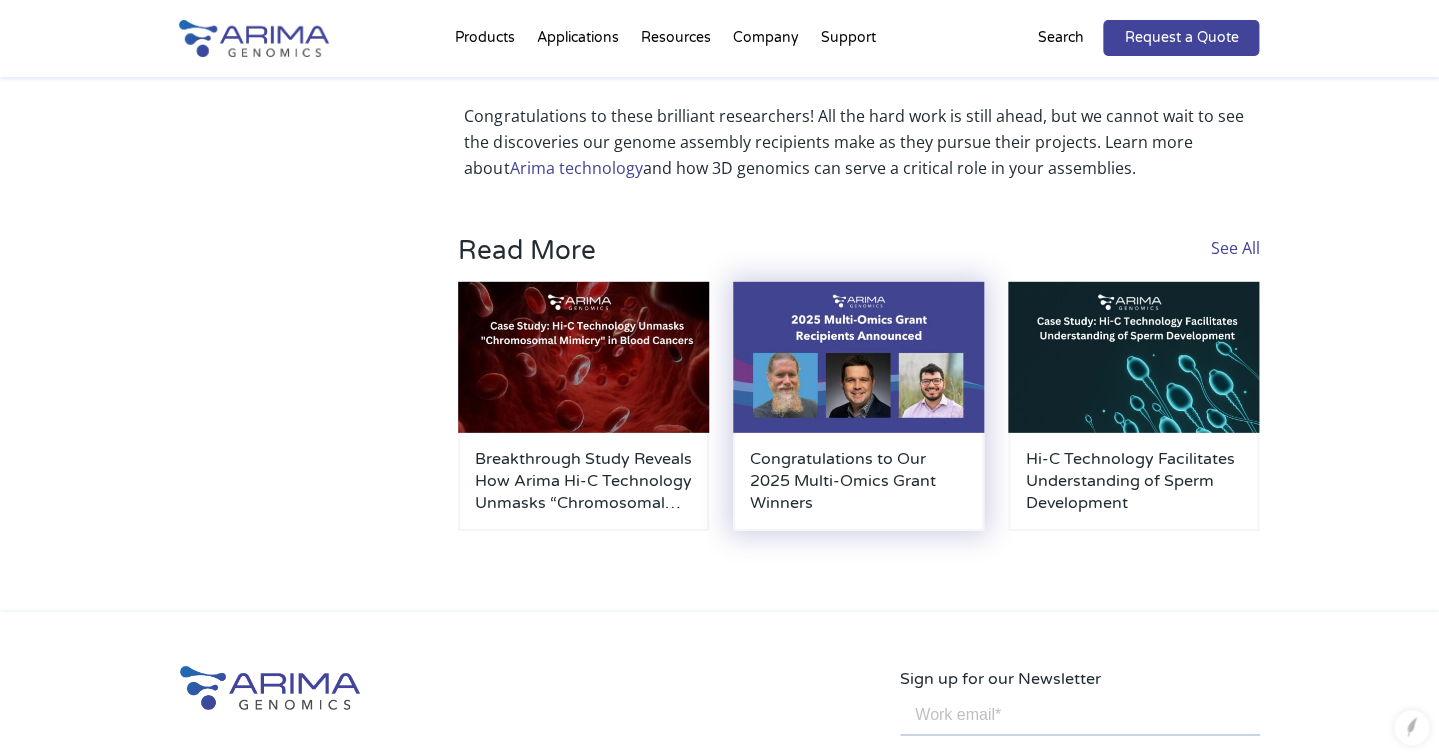 click on "Congratulations to Our 2025 Multi-Omics Grant Winners" at bounding box center (858, 481) 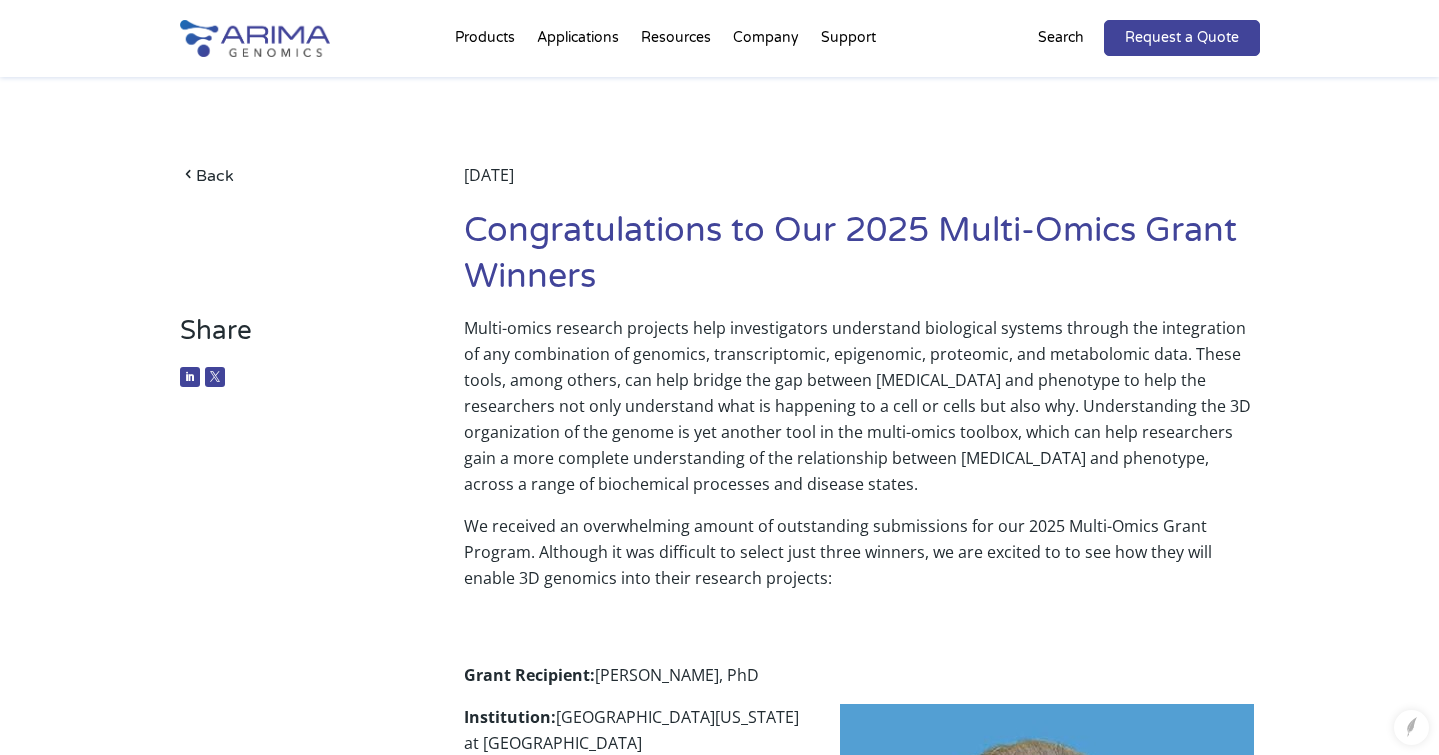 scroll, scrollTop: 0, scrollLeft: 0, axis: both 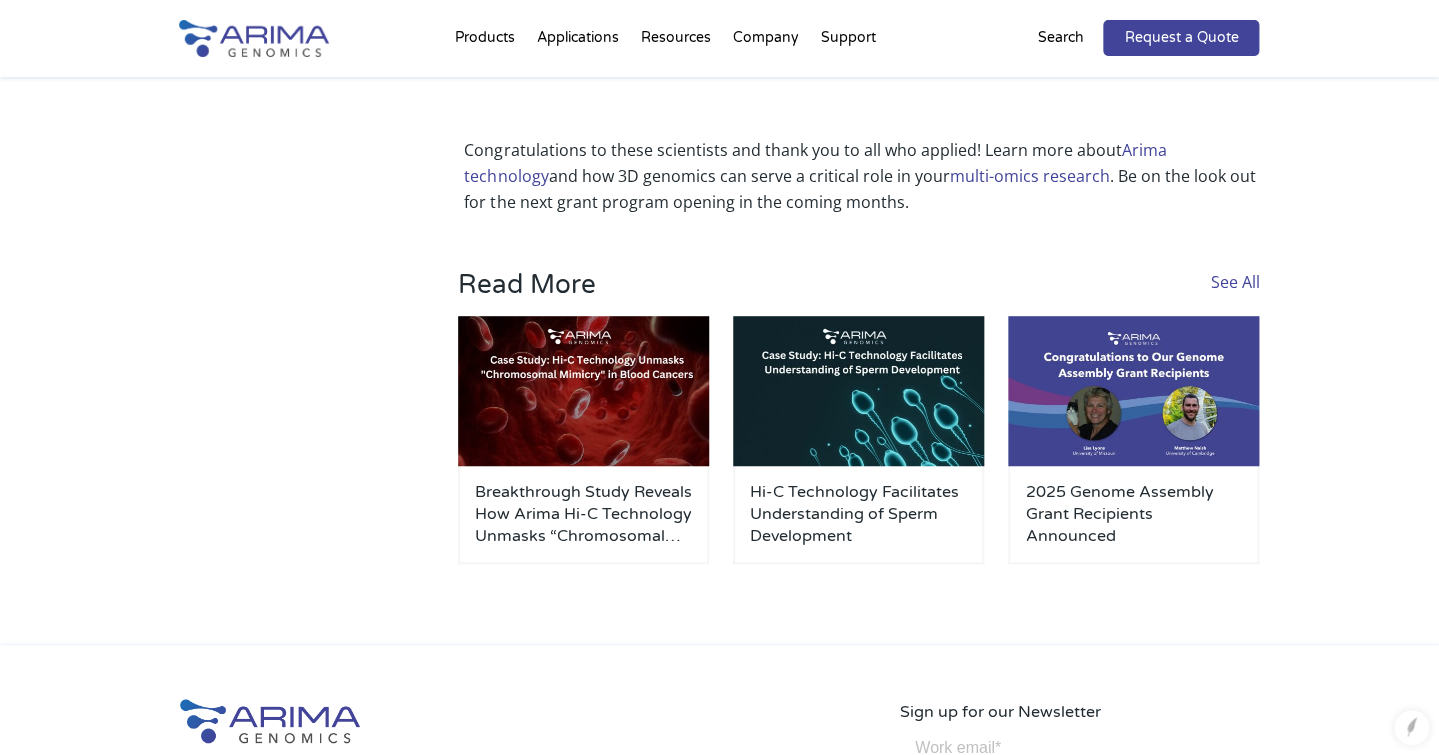 click on "See All" at bounding box center [1234, 282] 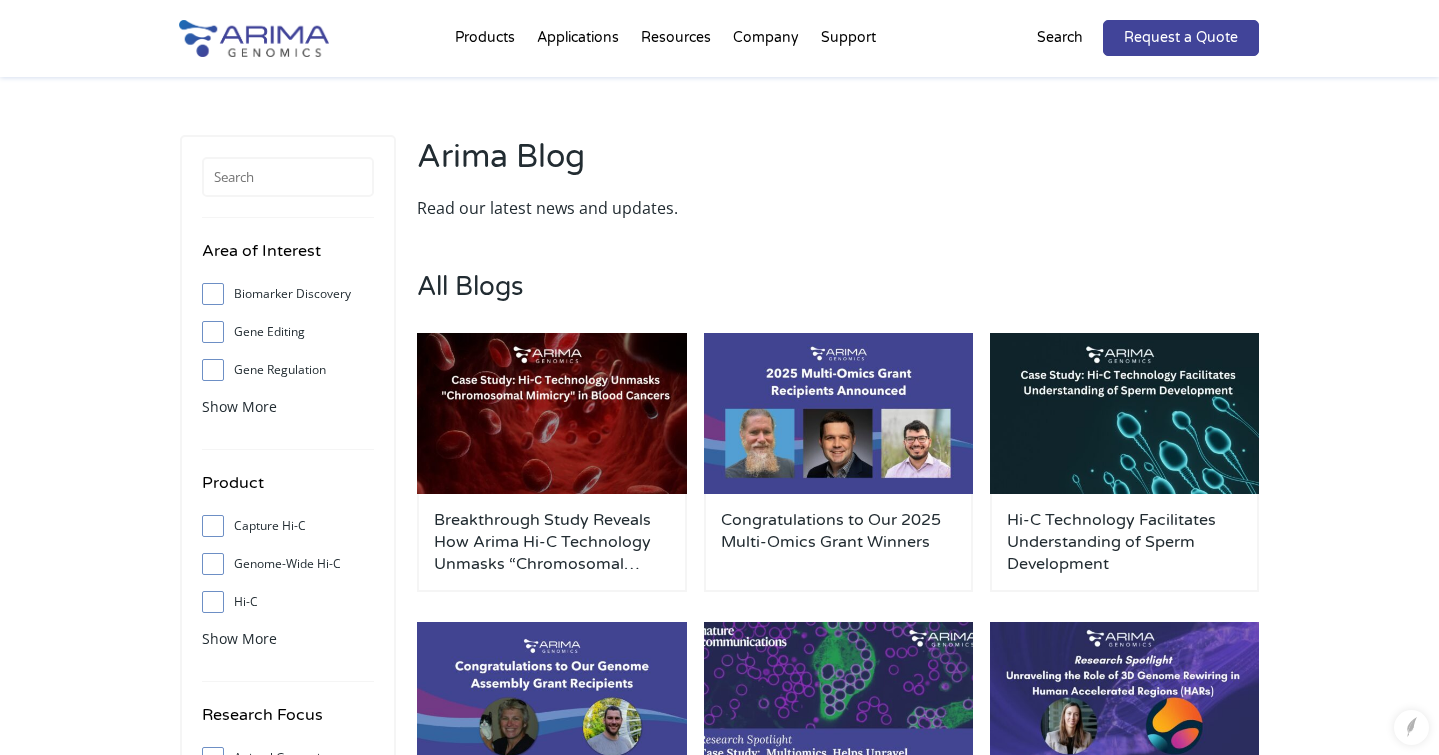 scroll, scrollTop: 259, scrollLeft: 0, axis: vertical 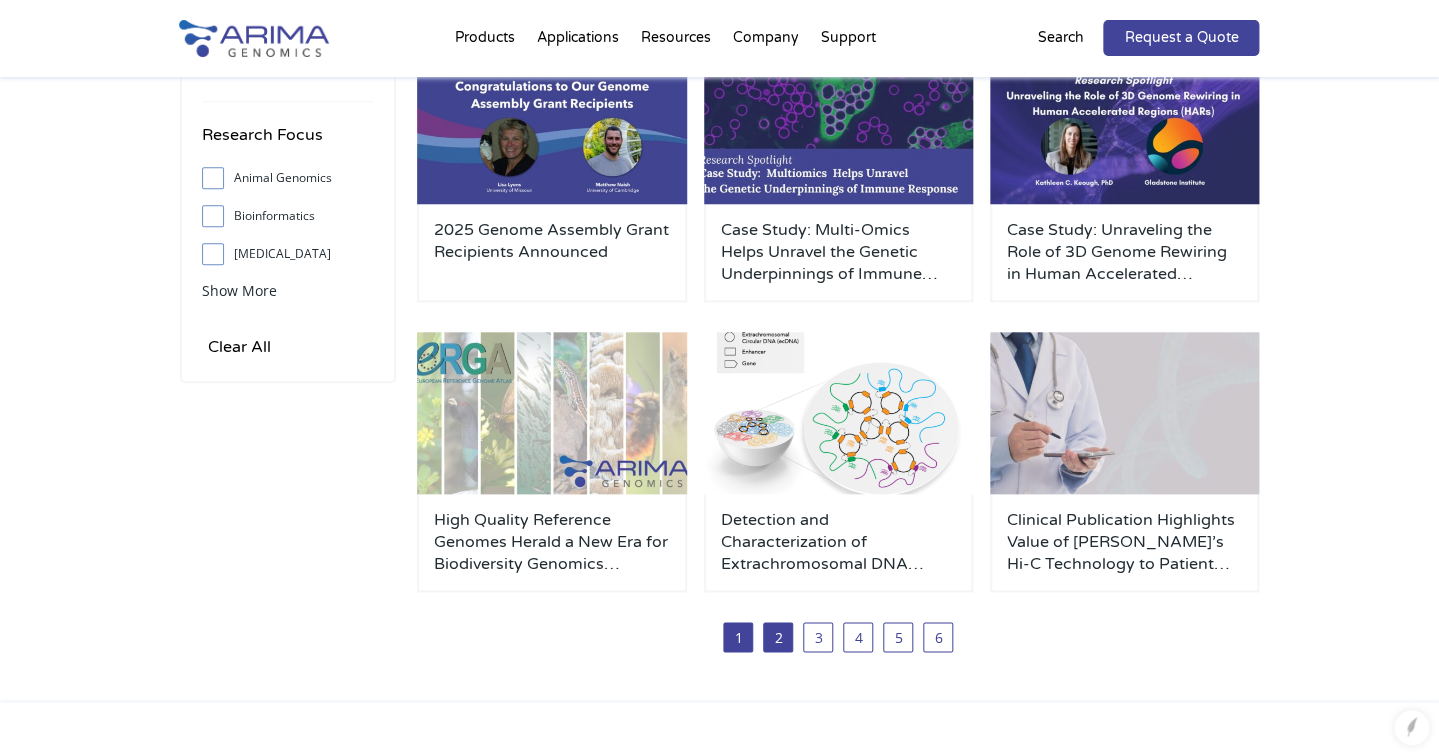 click on "2" at bounding box center (778, 637) 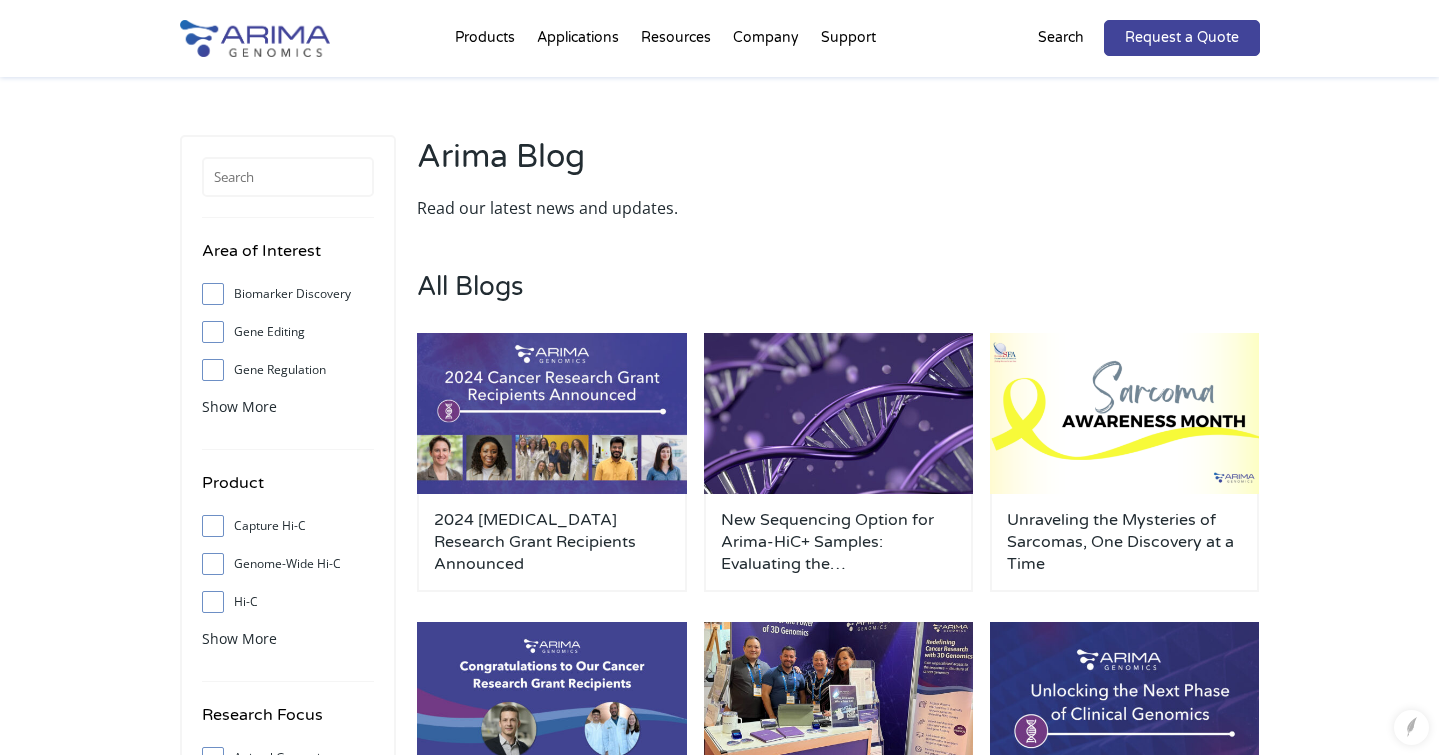 scroll, scrollTop: 0, scrollLeft: 0, axis: both 